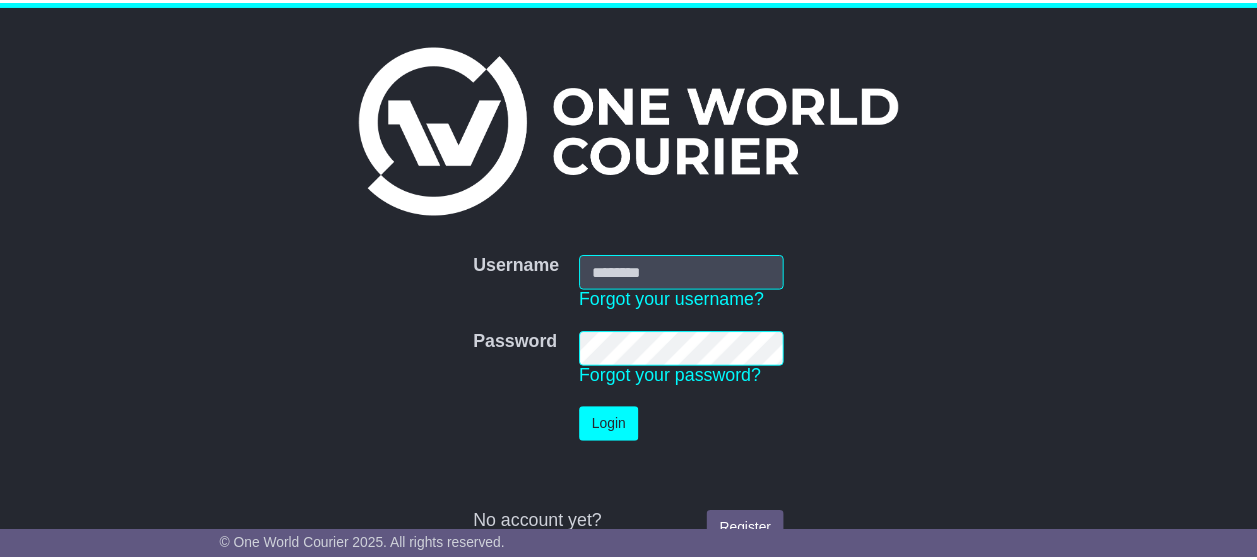 scroll, scrollTop: 0, scrollLeft: 0, axis: both 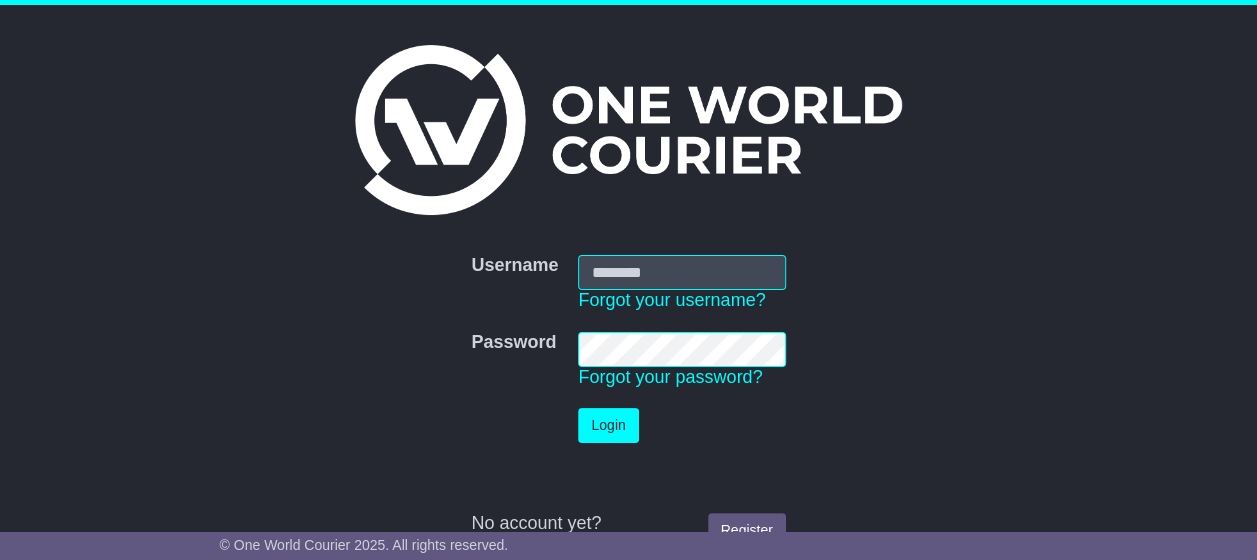 type on "**********" 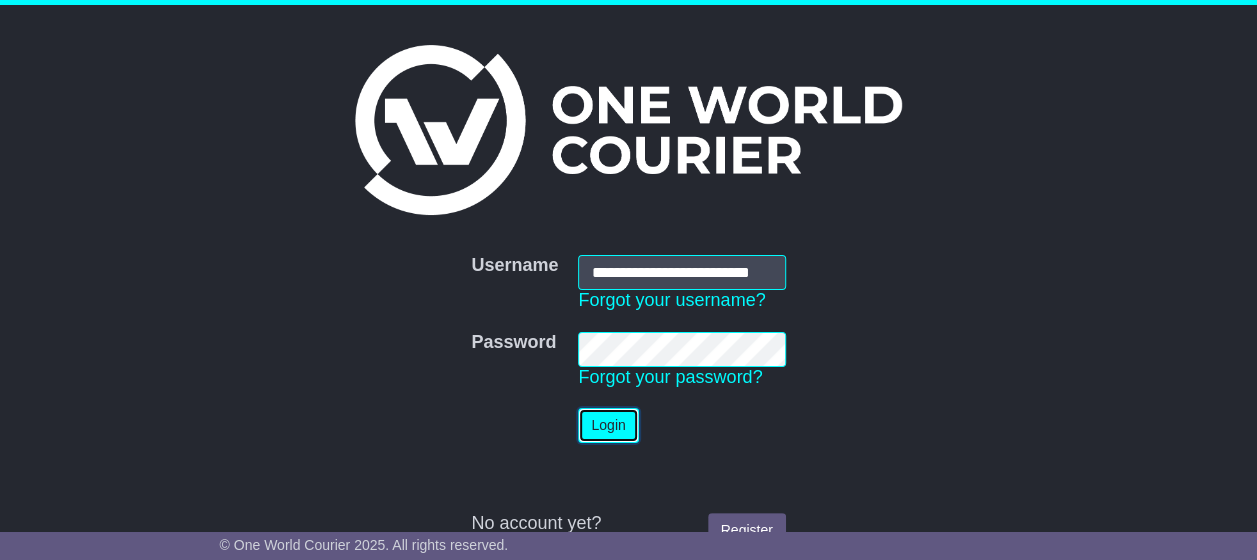 click on "Login" at bounding box center [608, 425] 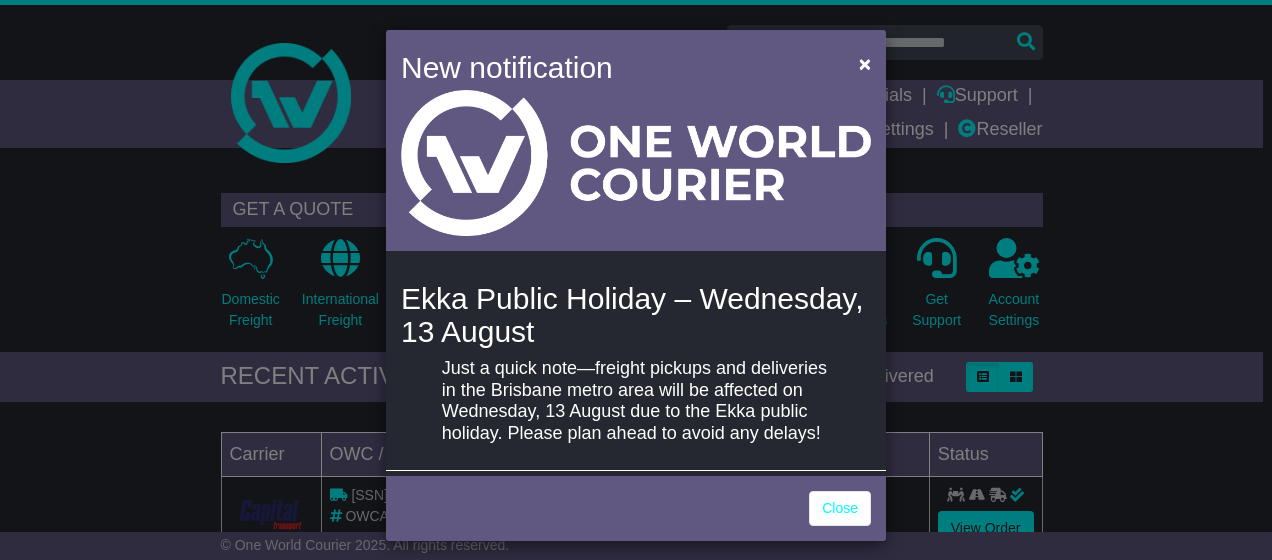 scroll, scrollTop: 0, scrollLeft: 0, axis: both 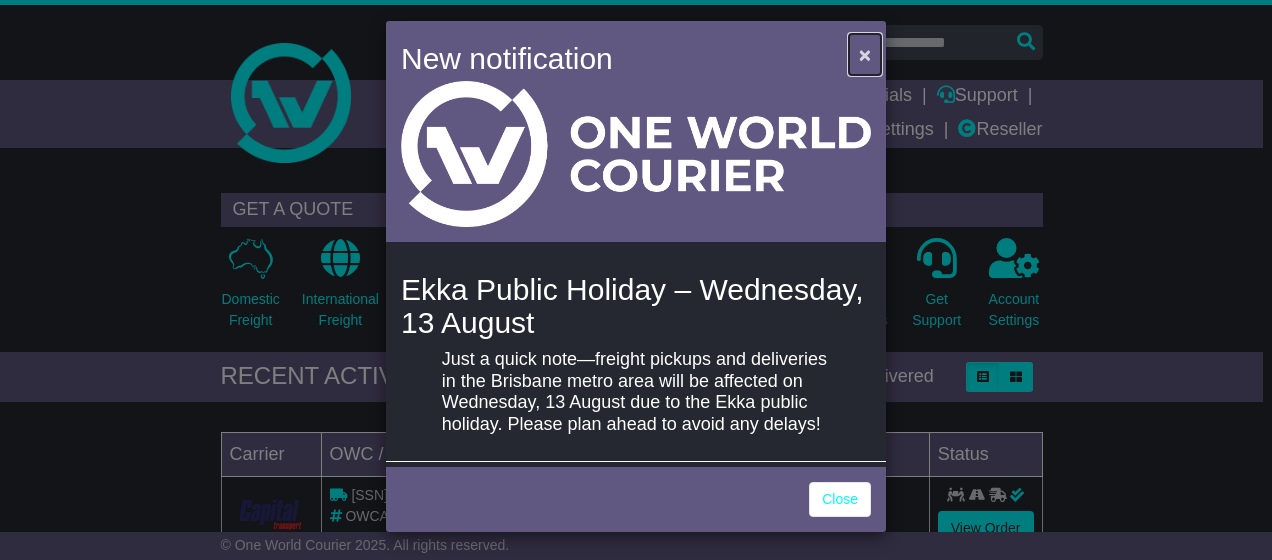 click on "×" at bounding box center (865, 54) 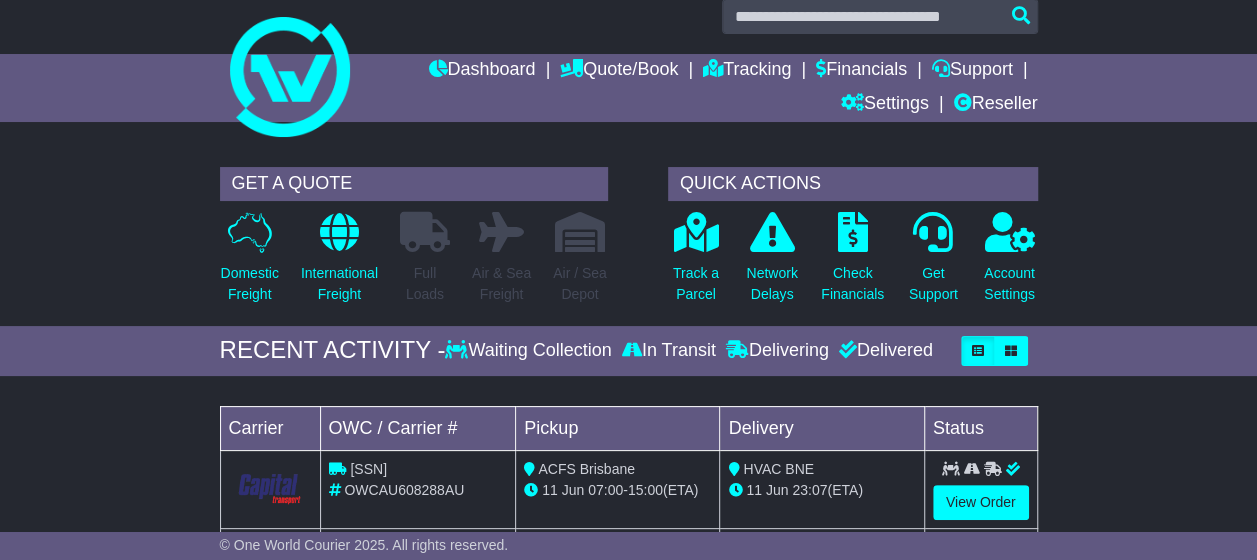 scroll, scrollTop: 0, scrollLeft: 0, axis: both 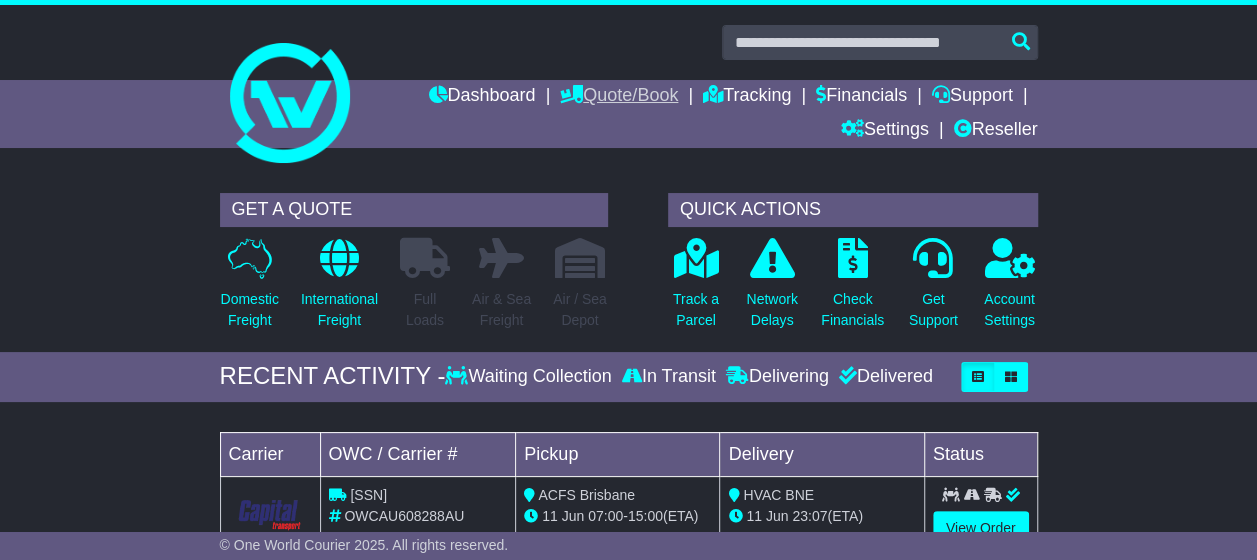 click on "Quote/Book" at bounding box center (619, 97) 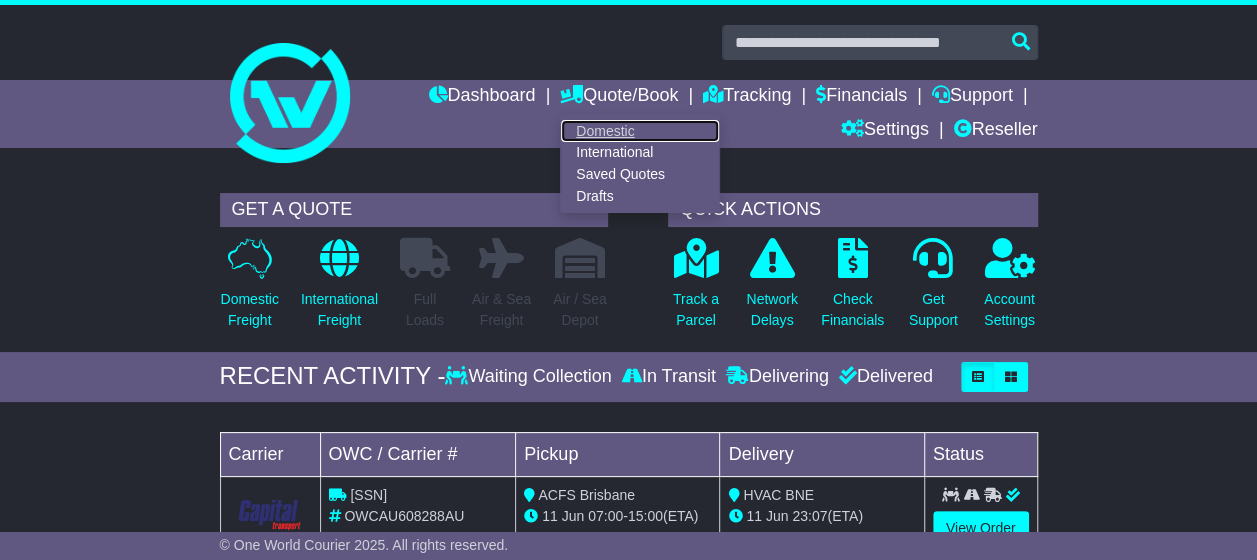 click on "Domestic" at bounding box center [640, 131] 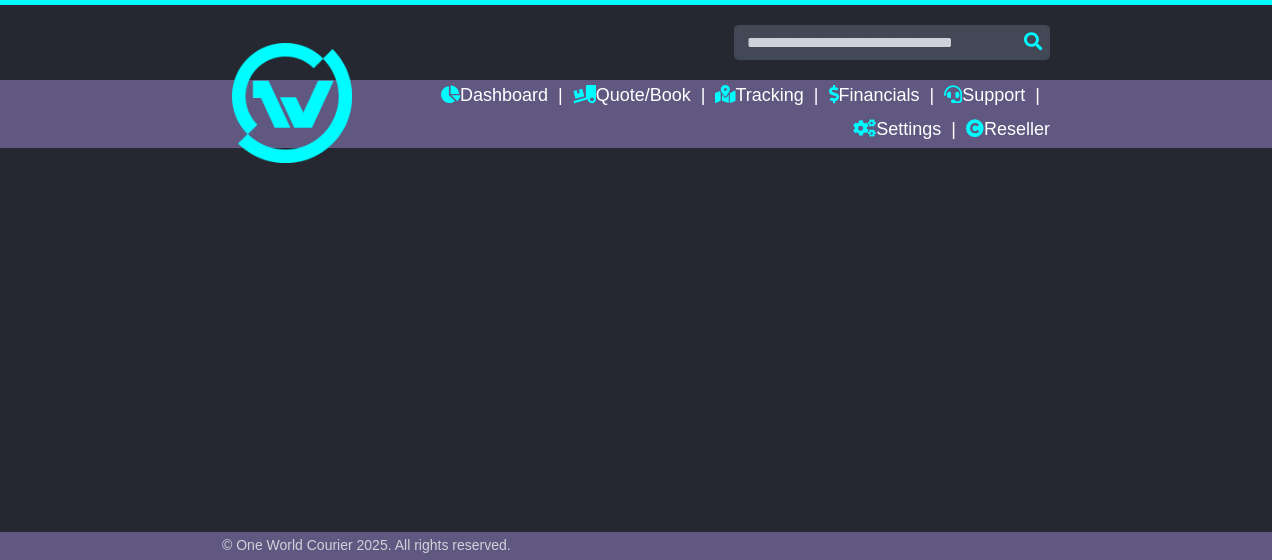 scroll, scrollTop: 0, scrollLeft: 0, axis: both 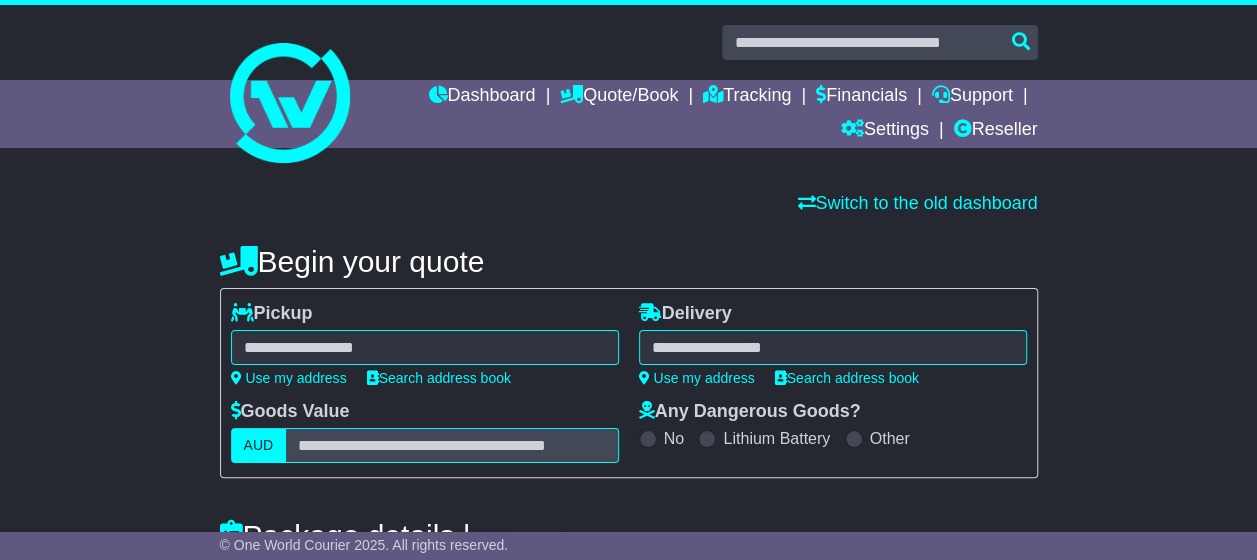 click at bounding box center [425, 347] 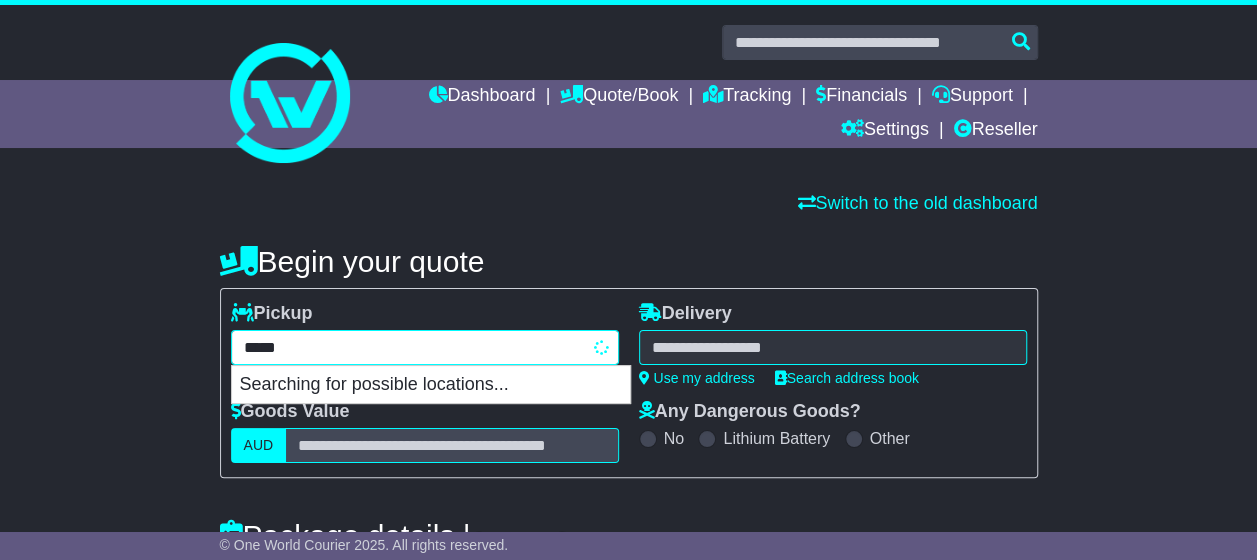 type on "******" 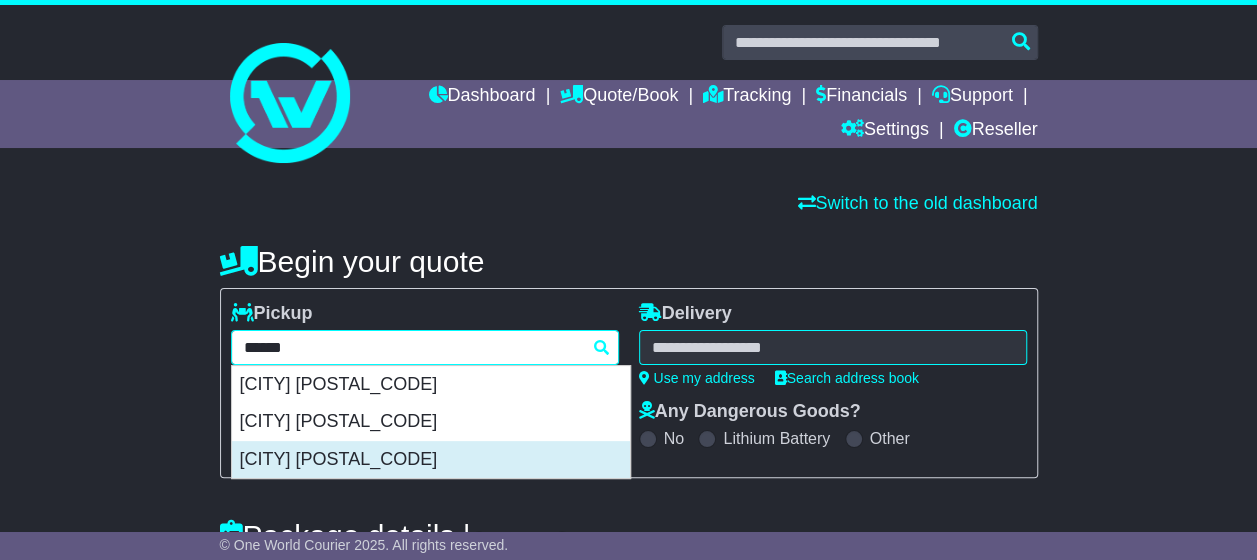 click on "MASCOT 2020" at bounding box center [431, 460] 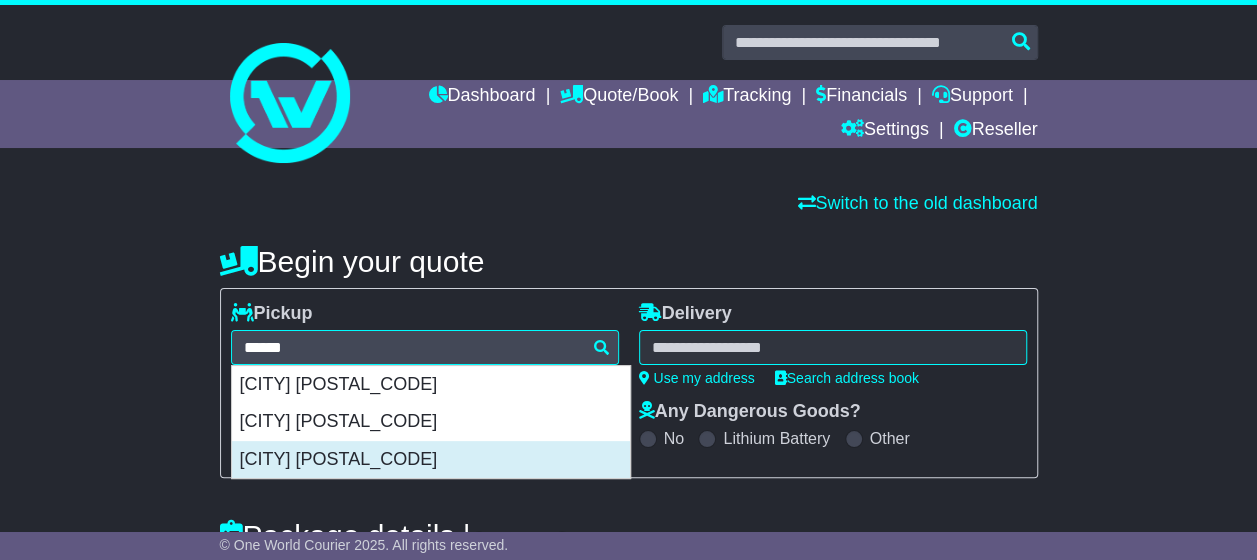type on "**********" 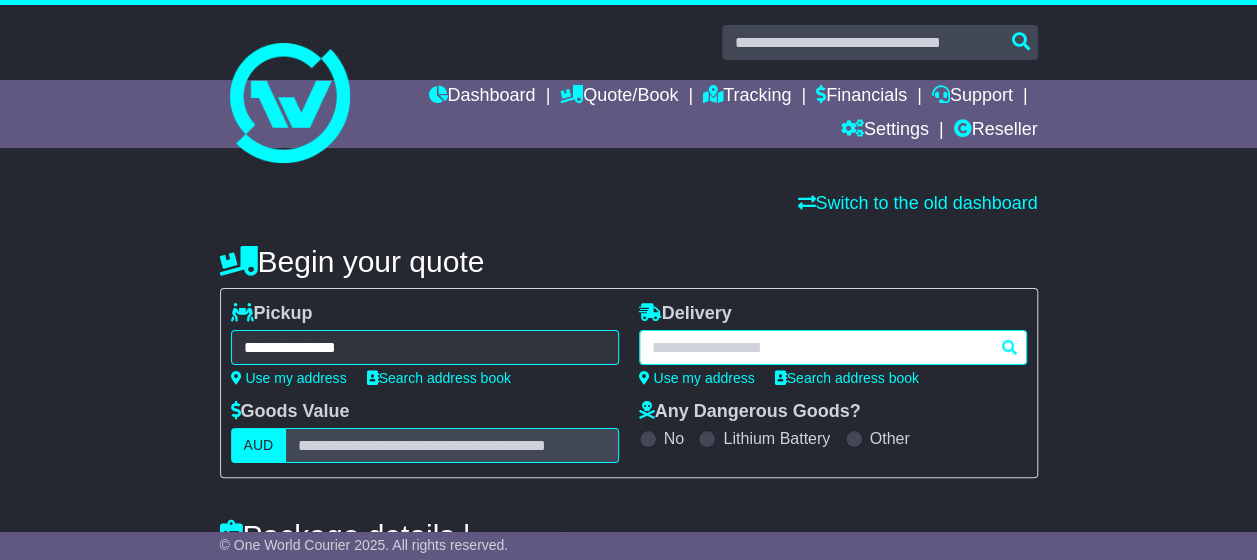 click at bounding box center (833, 347) 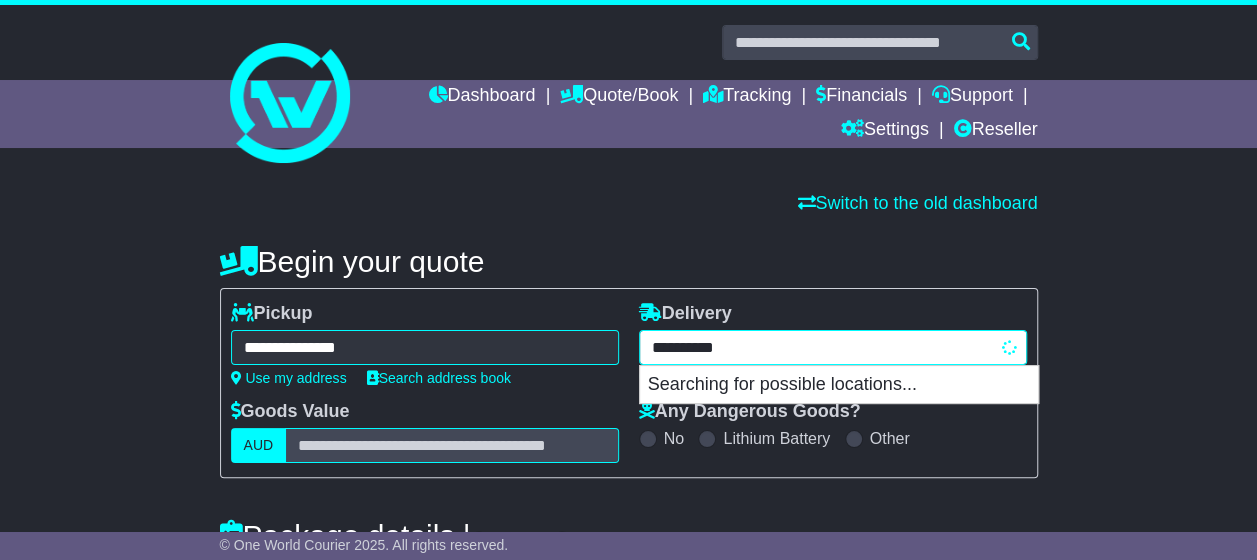 type on "**********" 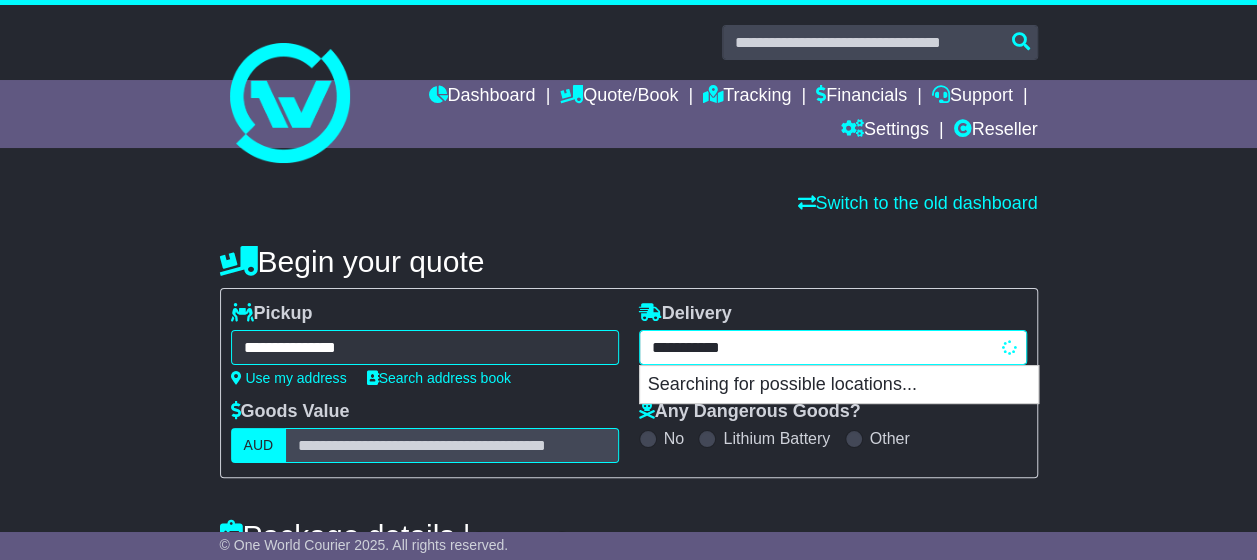 type on "**********" 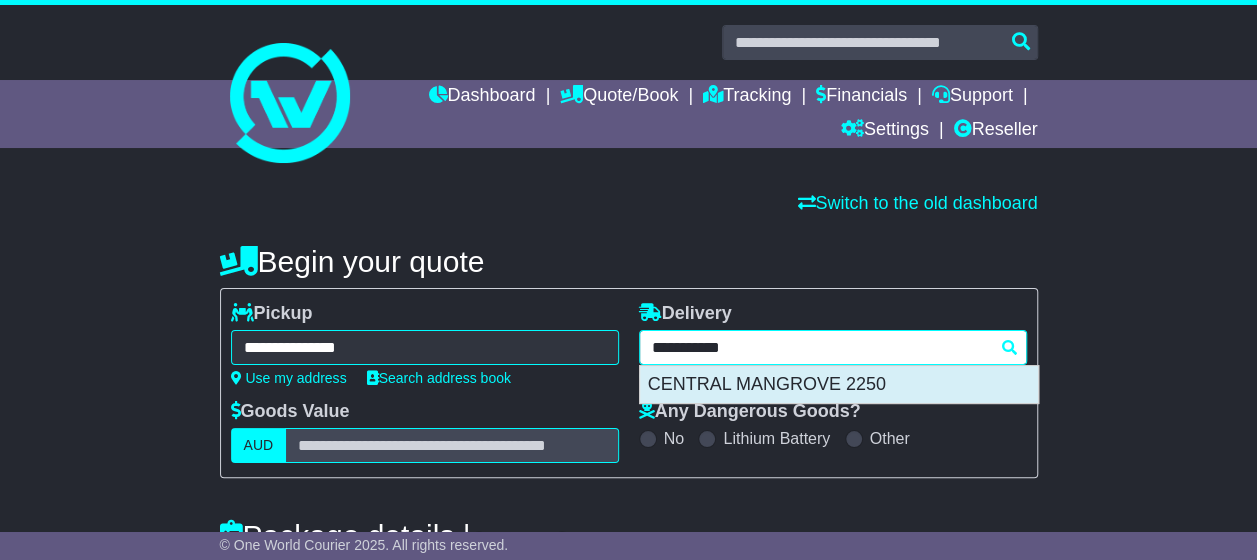 click on "CENTRAL MANGROVE 2250" at bounding box center (839, 385) 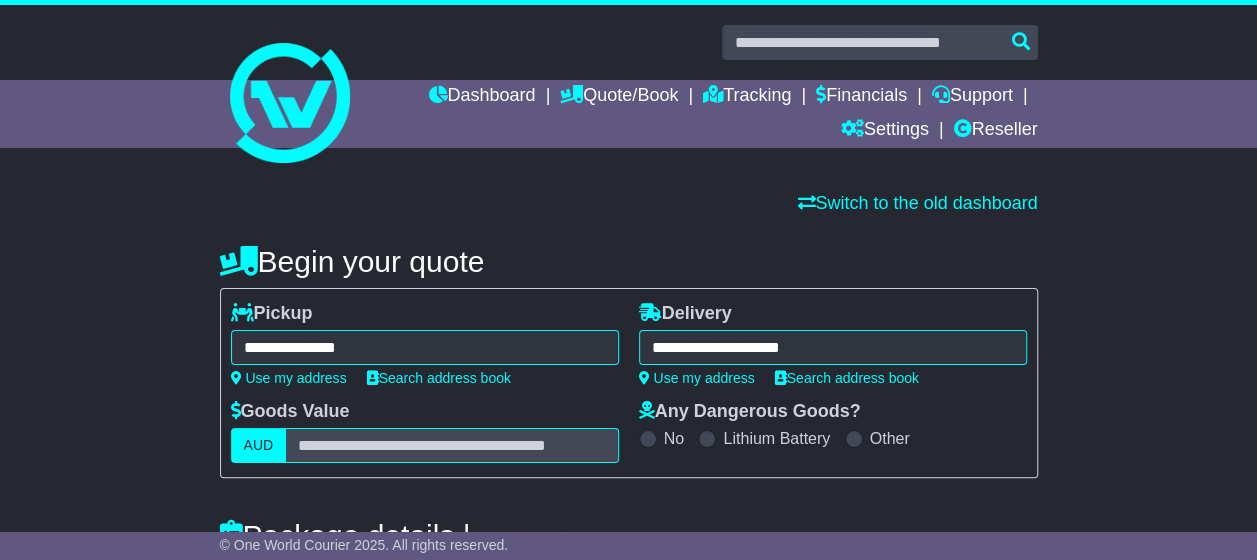 type on "**********" 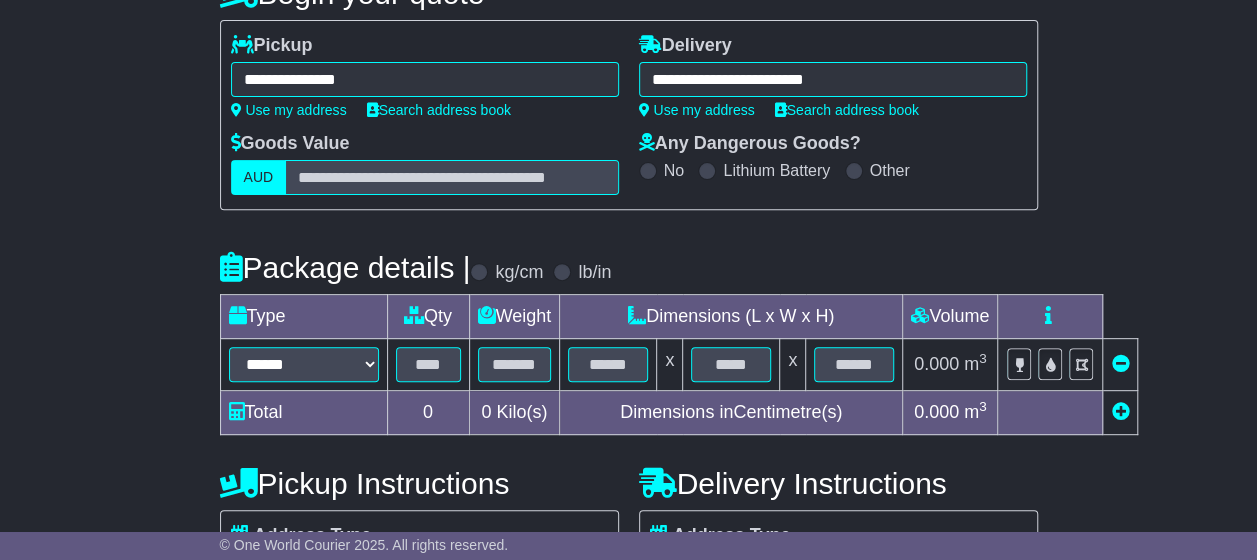 scroll, scrollTop: 300, scrollLeft: 0, axis: vertical 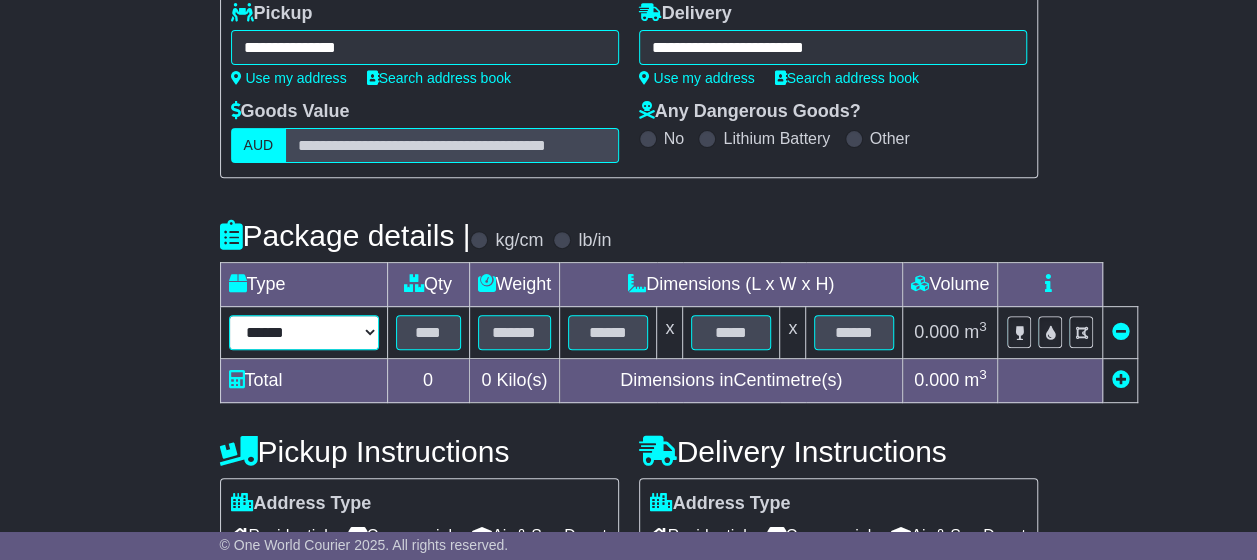 click on "****** ****** *** ******** ***** **** **** ****** *** *******" at bounding box center (304, 332) 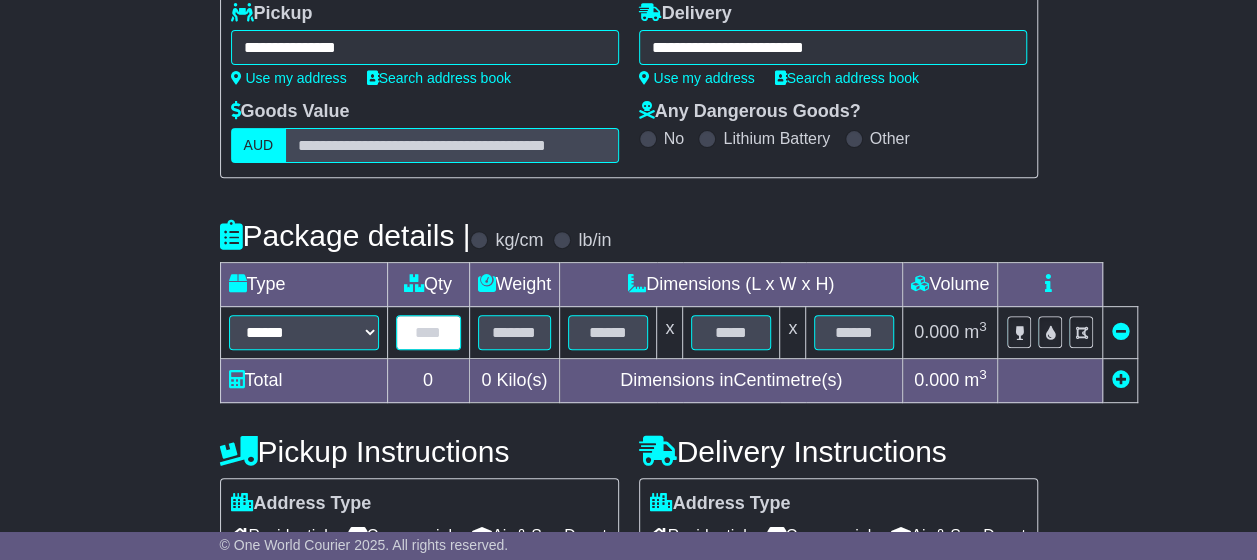 click at bounding box center (428, 332) 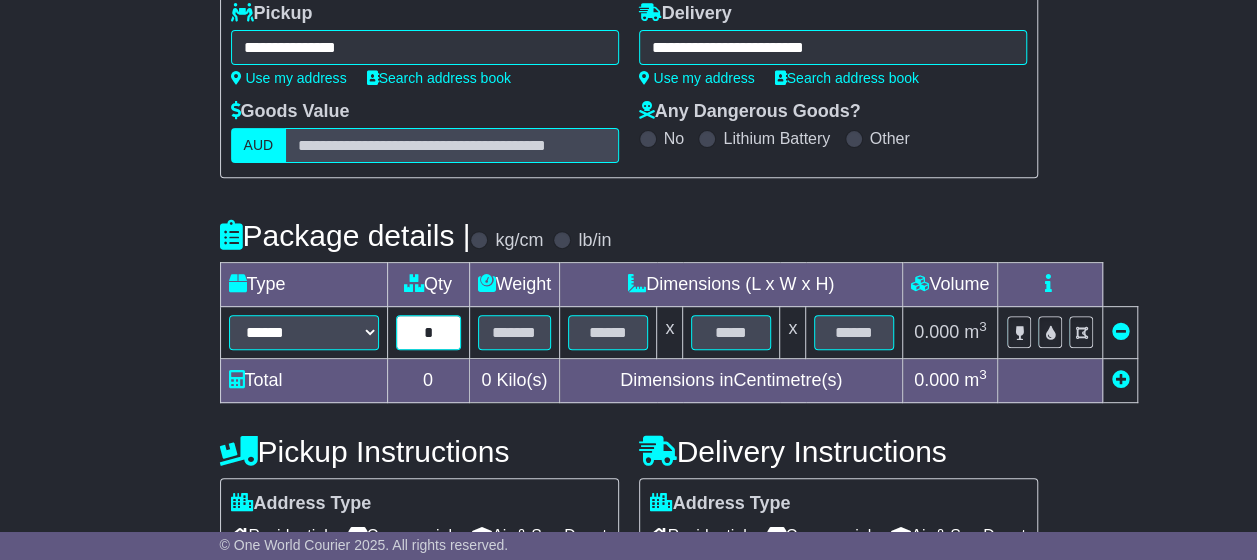 type on "*" 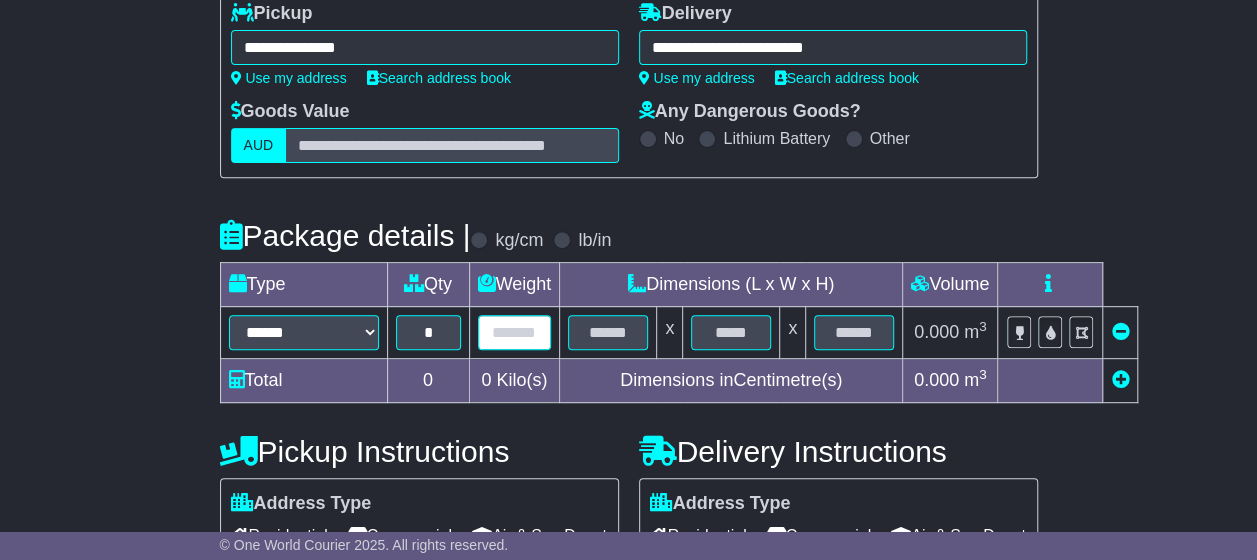 click at bounding box center [515, 332] 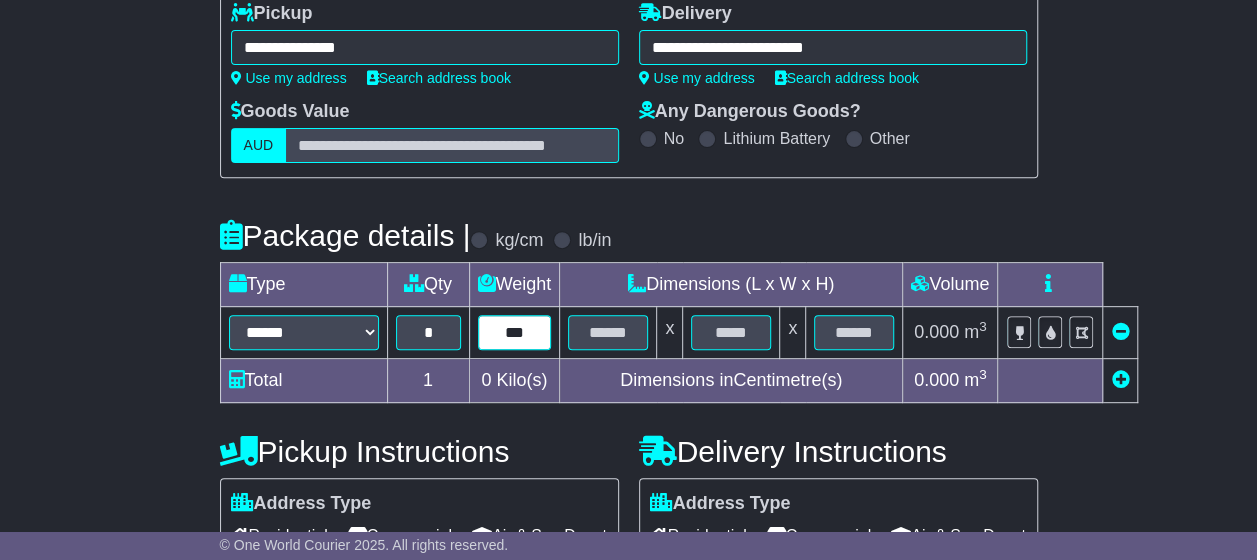 type on "***" 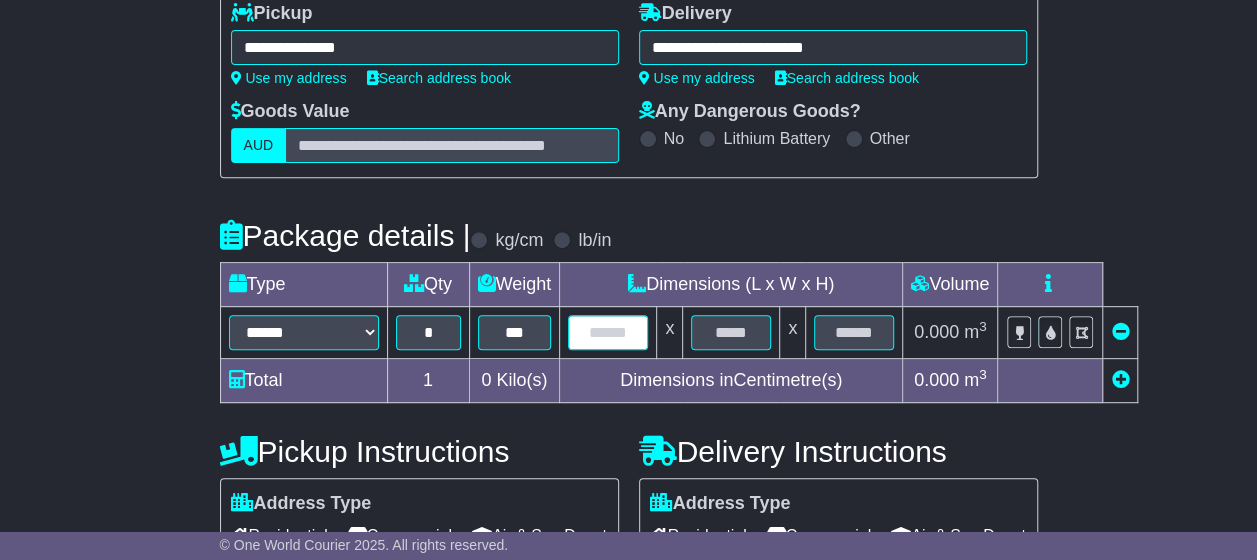 click at bounding box center (608, 332) 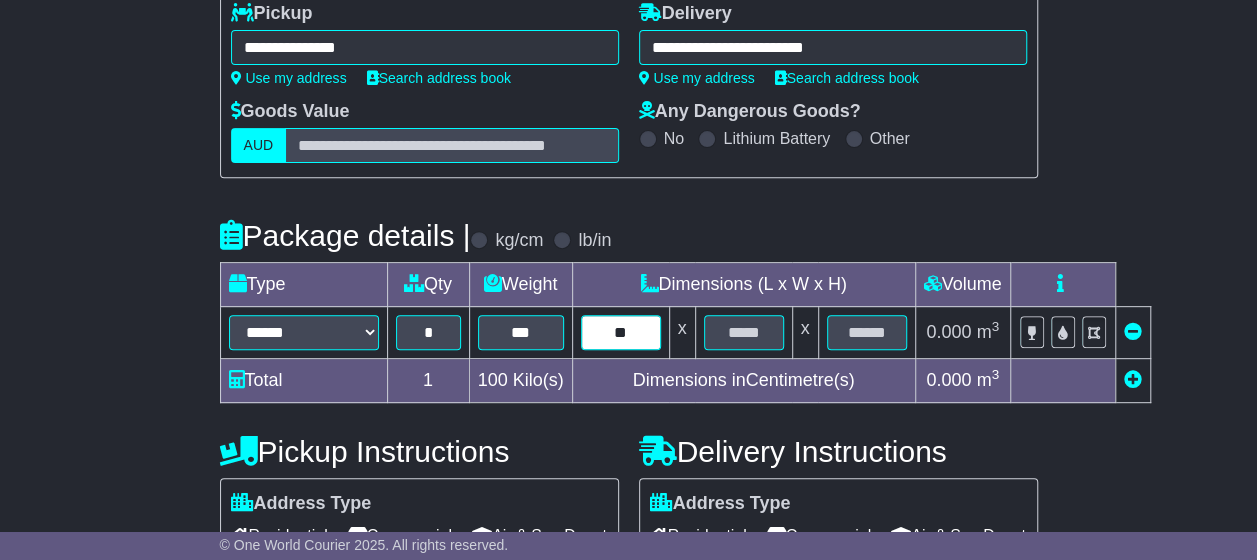 type on "**" 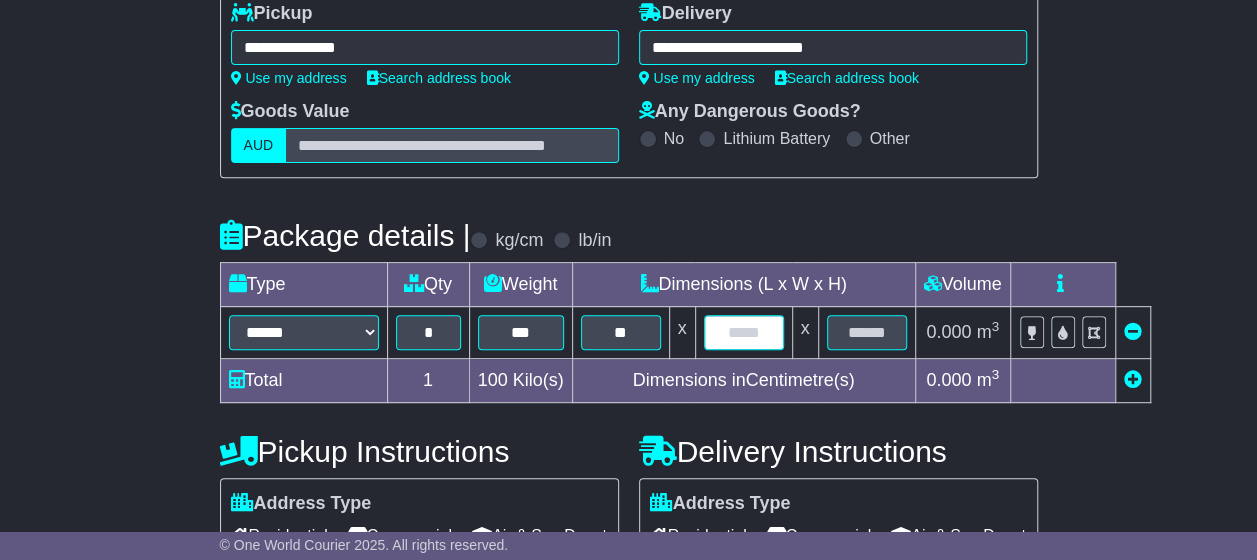 click at bounding box center (744, 332) 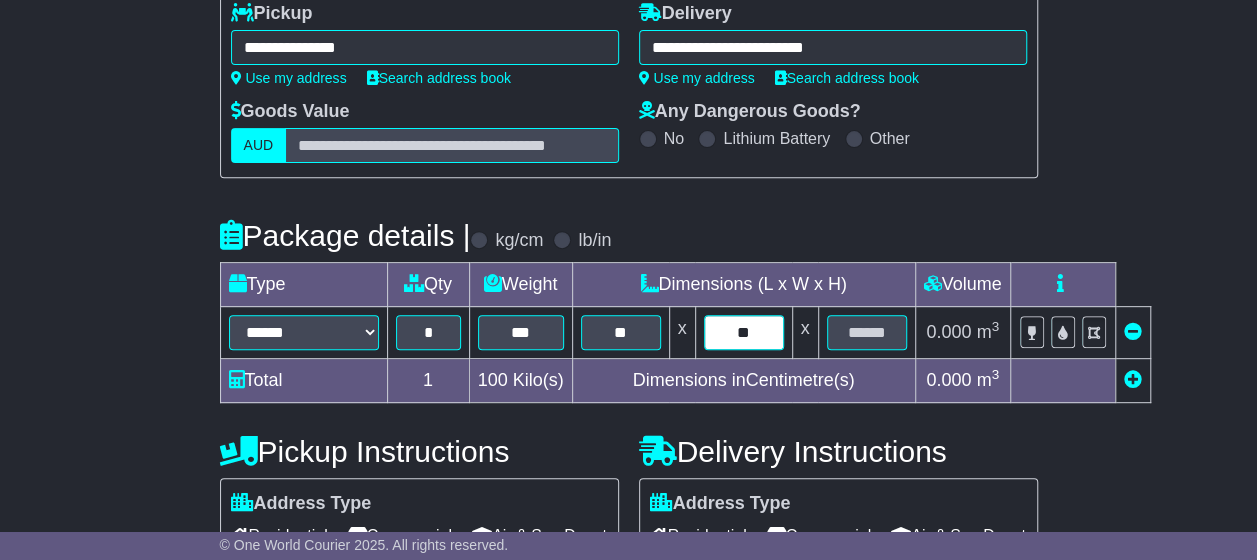 type on "**" 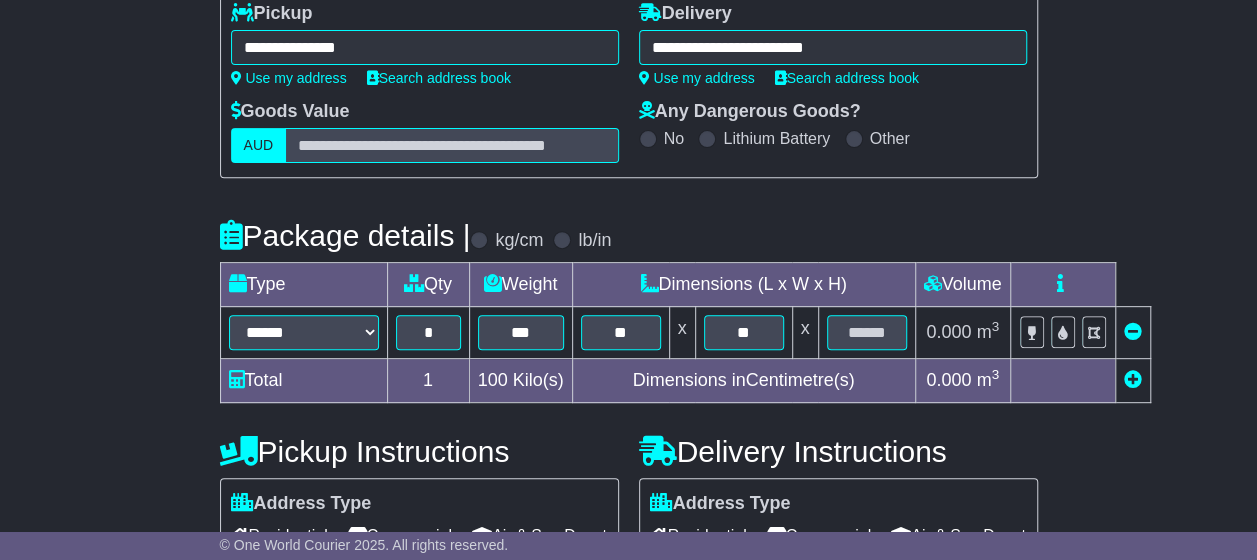 click at bounding box center (866, 333) 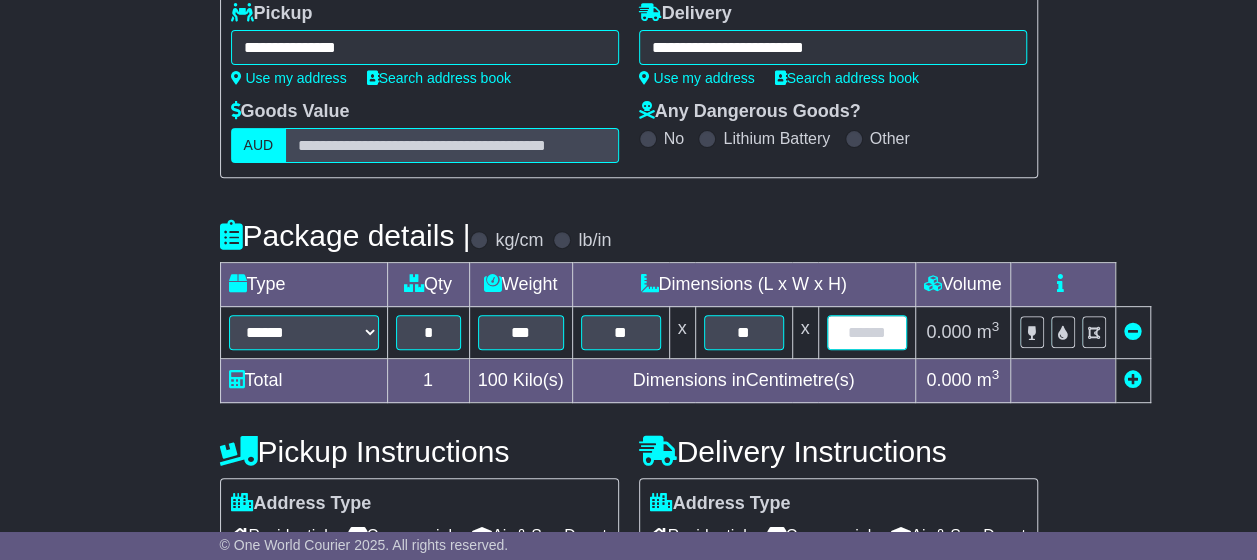 click at bounding box center [867, 332] 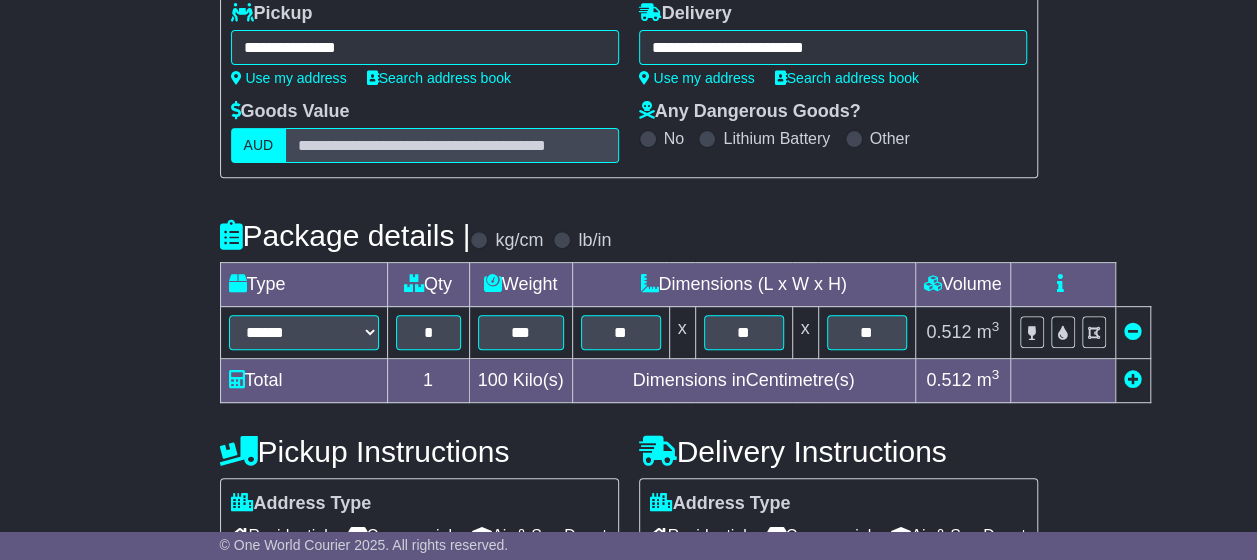 click on "0.512" at bounding box center (948, 332) 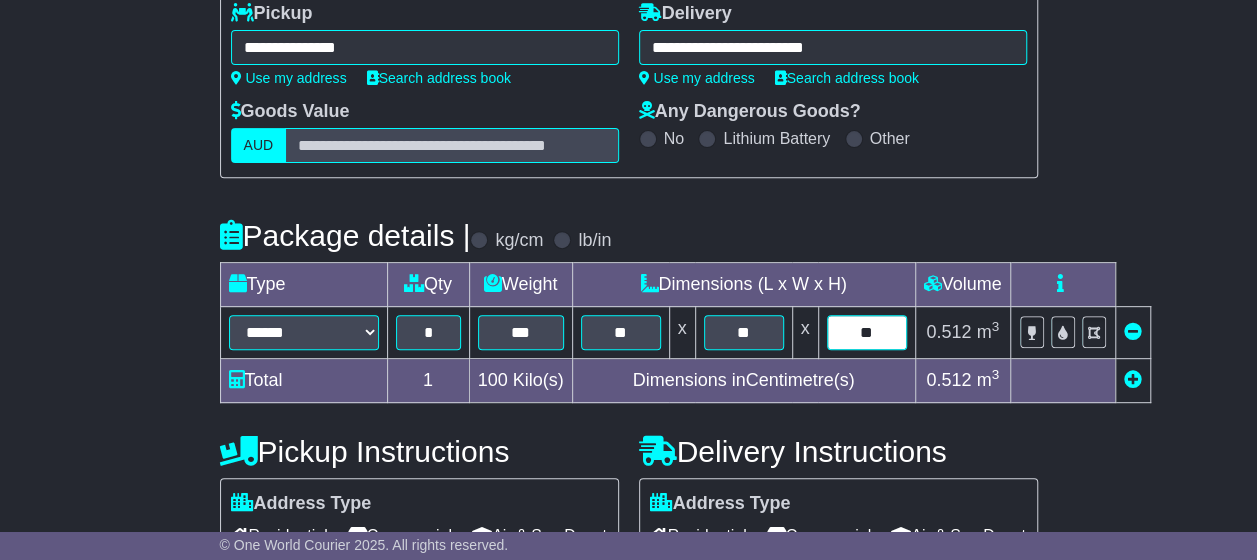 drag, startPoint x: 857, startPoint y: 328, endPoint x: 877, endPoint y: 326, distance: 20.09975 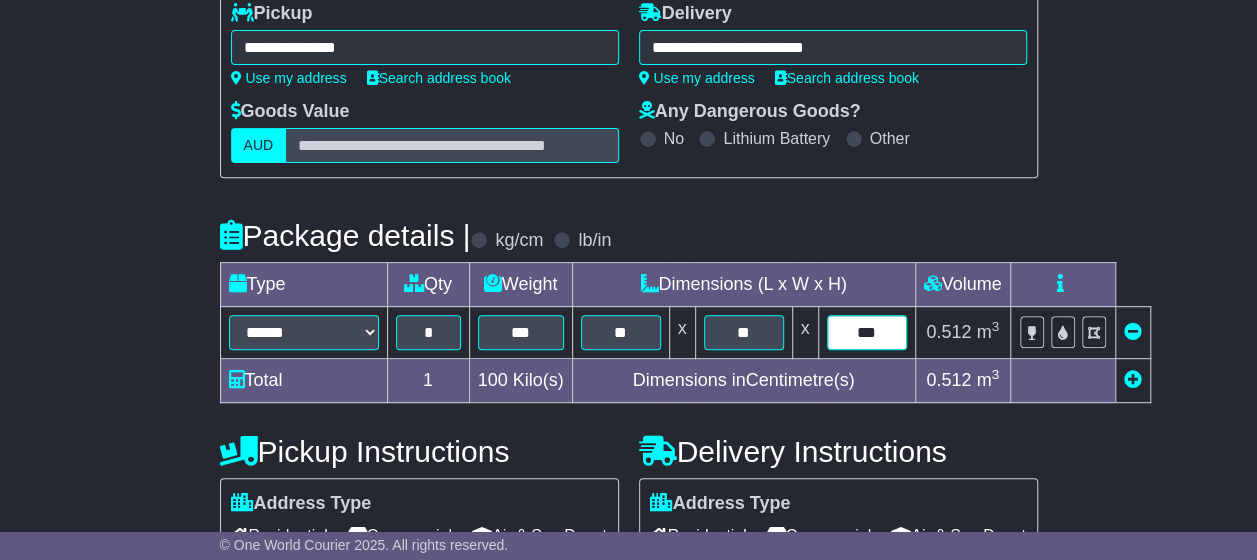 type on "***" 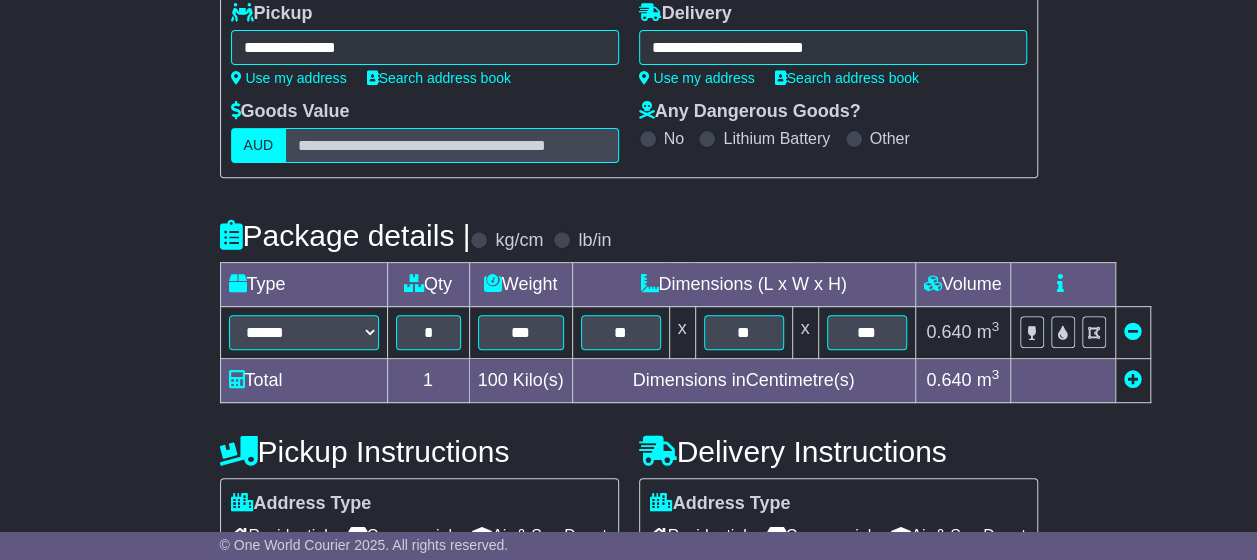 click on "0.640" at bounding box center (948, 332) 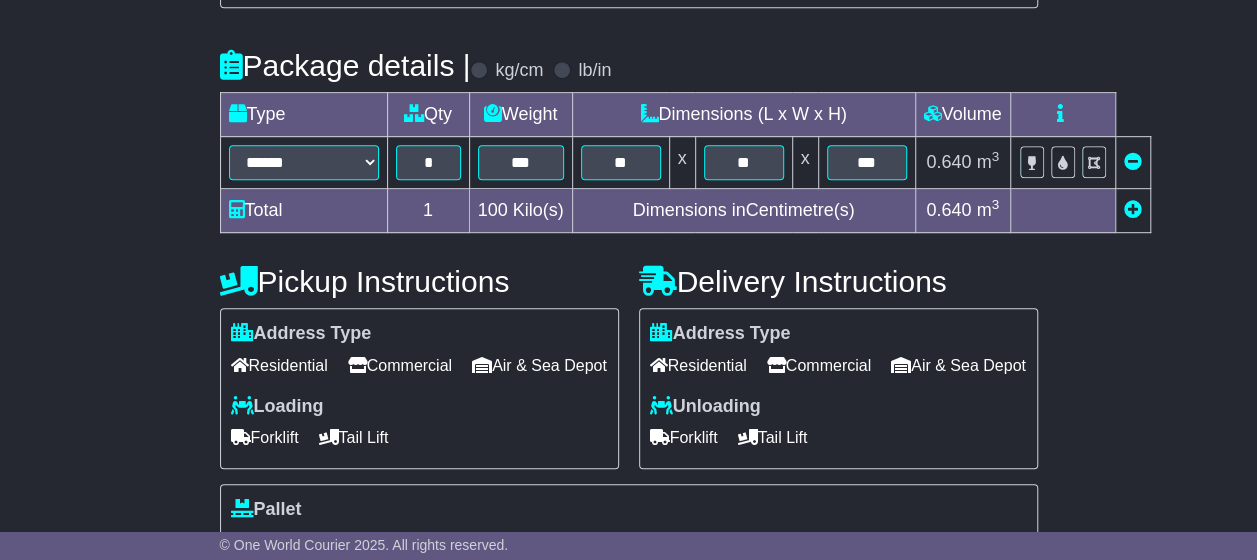 scroll, scrollTop: 500, scrollLeft: 0, axis: vertical 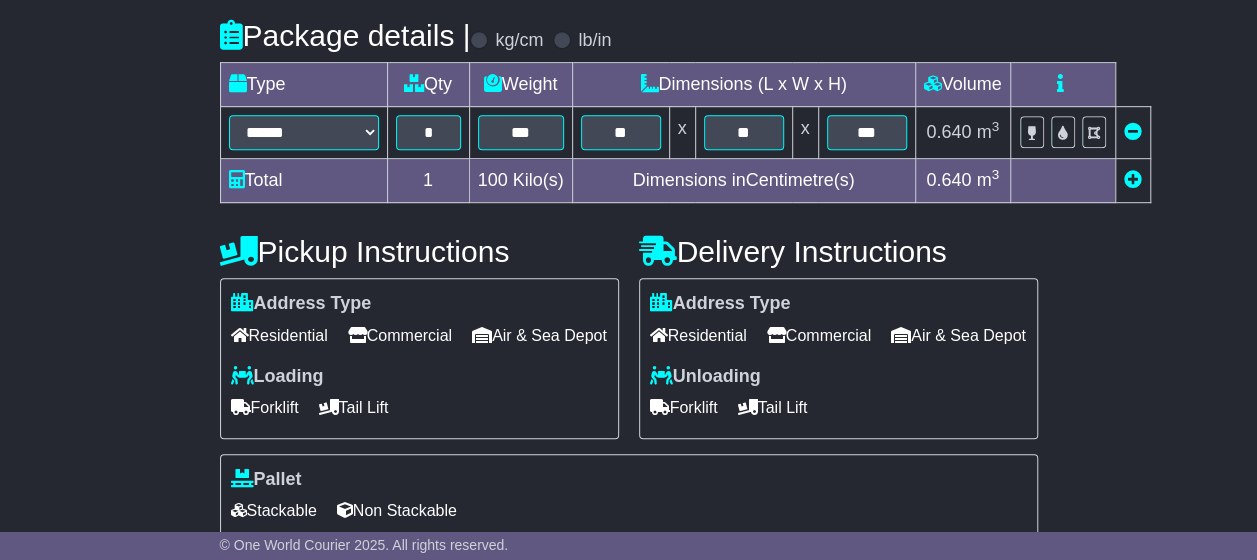 click on "Commercial" at bounding box center (400, 335) 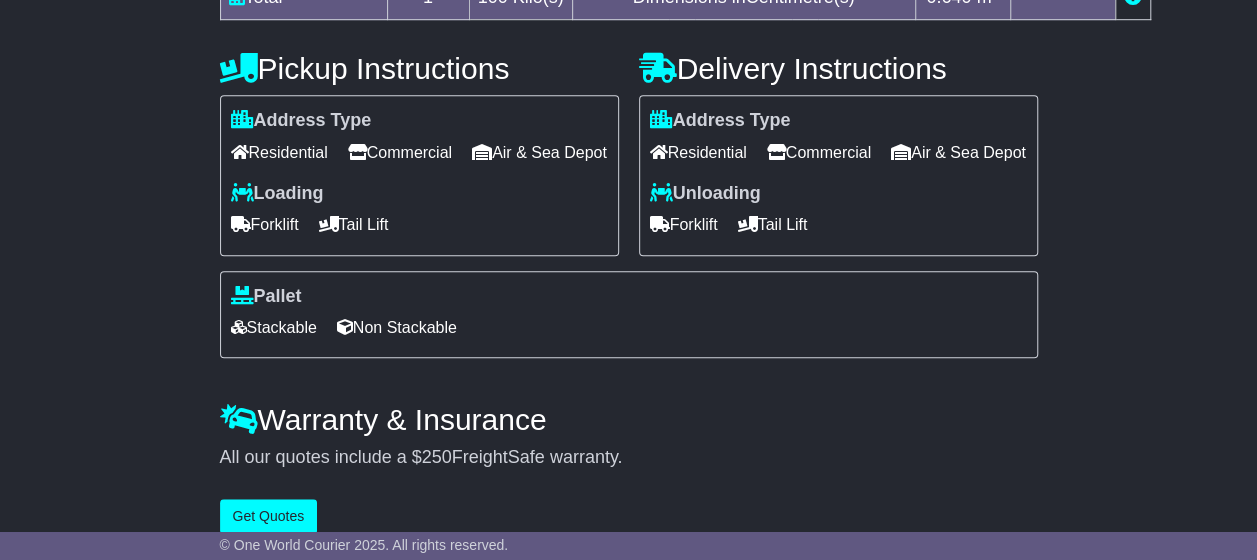 scroll, scrollTop: 700, scrollLeft: 0, axis: vertical 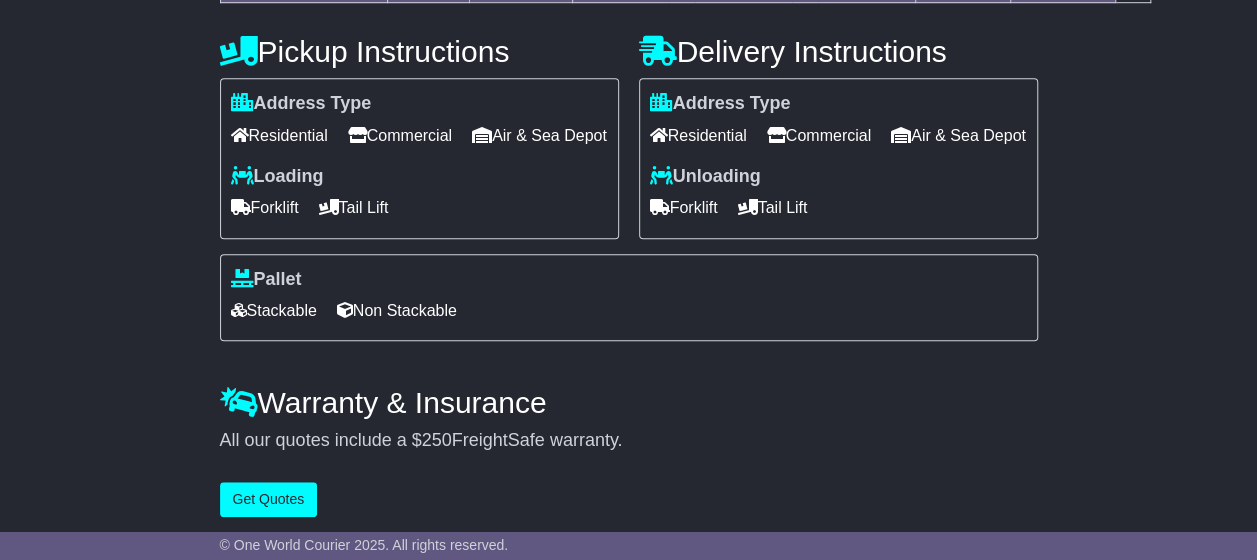 click on "Non Stackable" at bounding box center [397, 310] 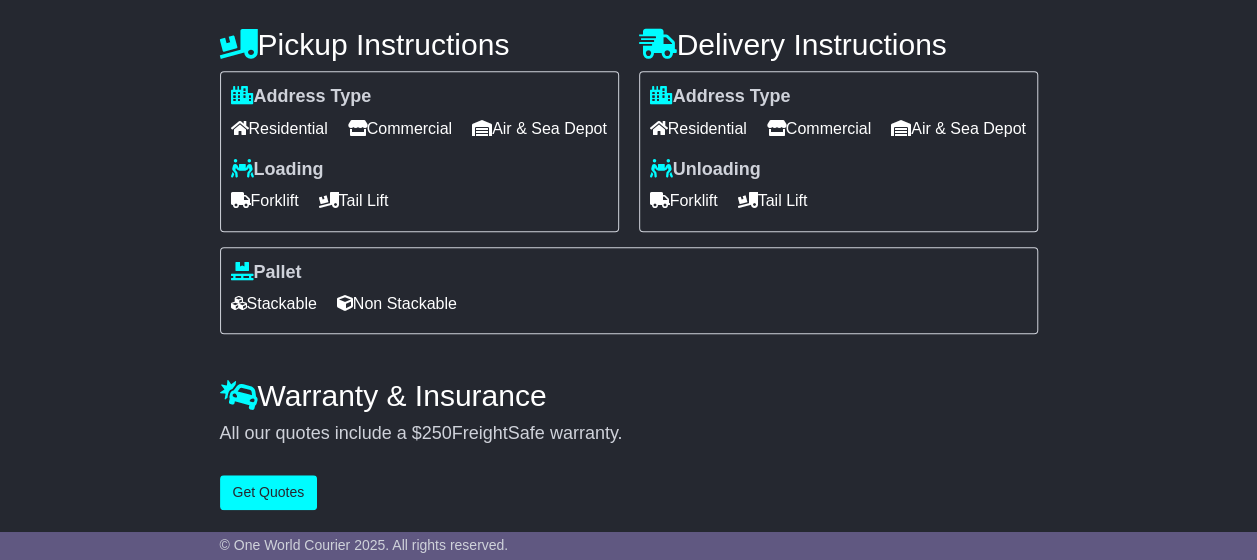 scroll, scrollTop: 737, scrollLeft: 0, axis: vertical 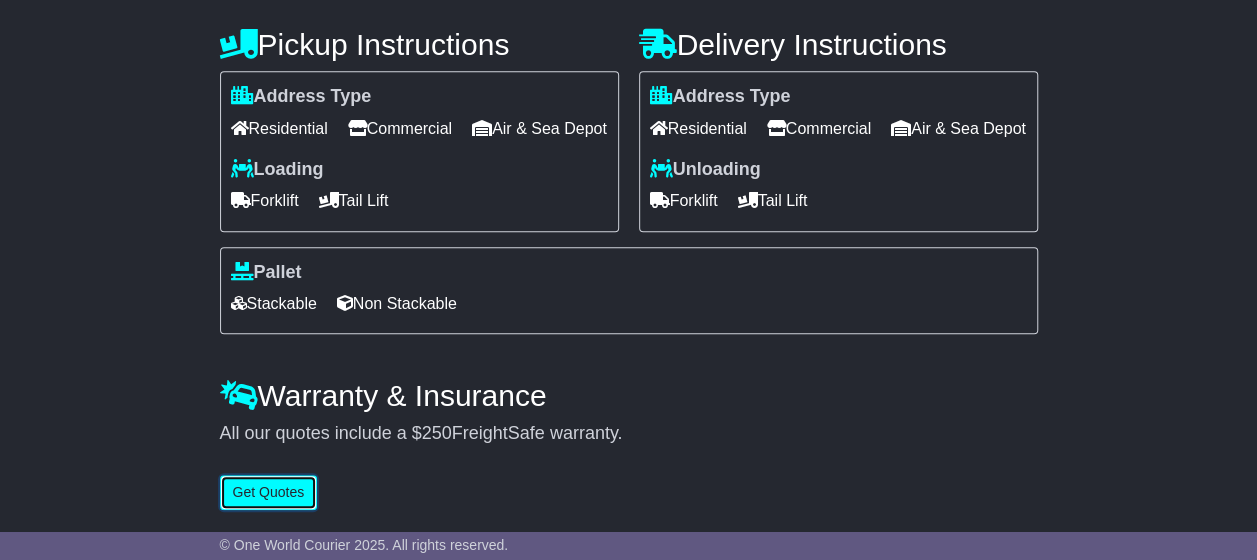 click on "Get Quotes" at bounding box center (269, 492) 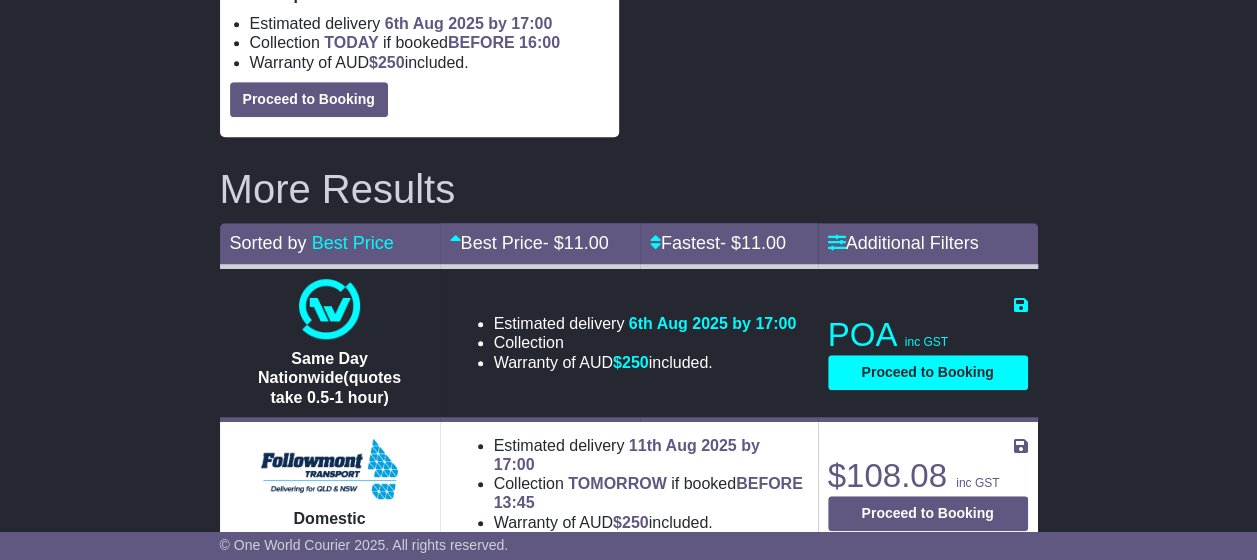 scroll, scrollTop: 600, scrollLeft: 0, axis: vertical 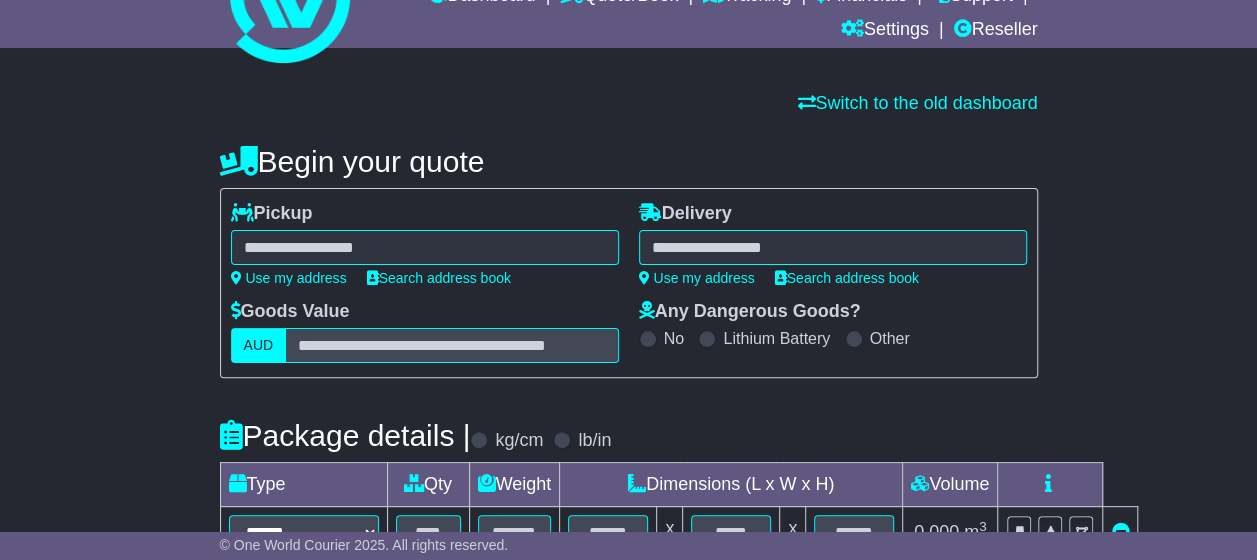 click at bounding box center [425, 247] 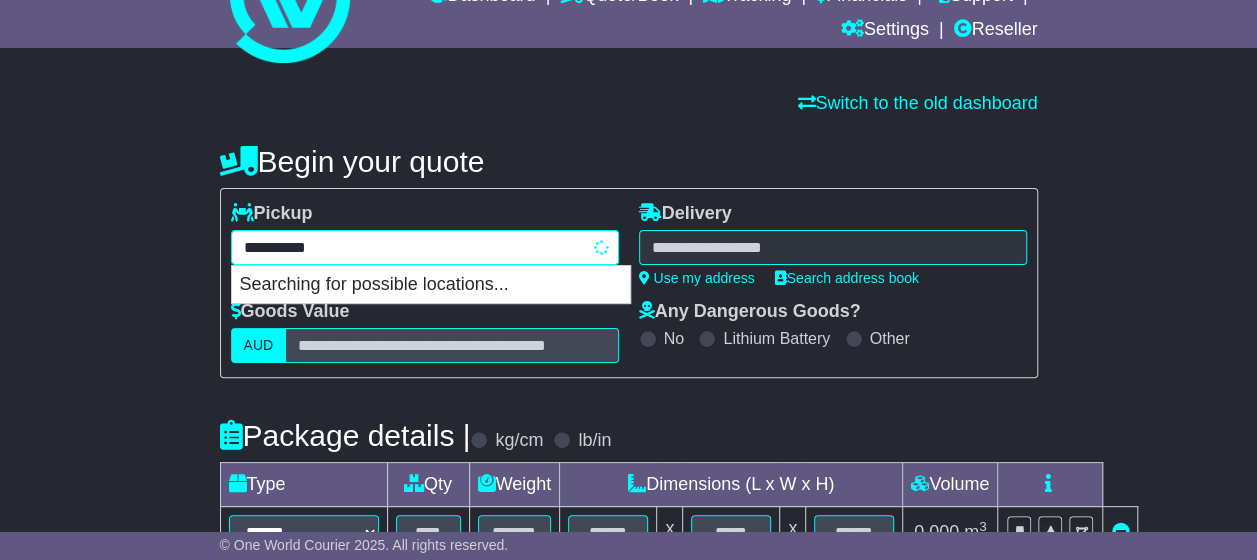 type on "**********" 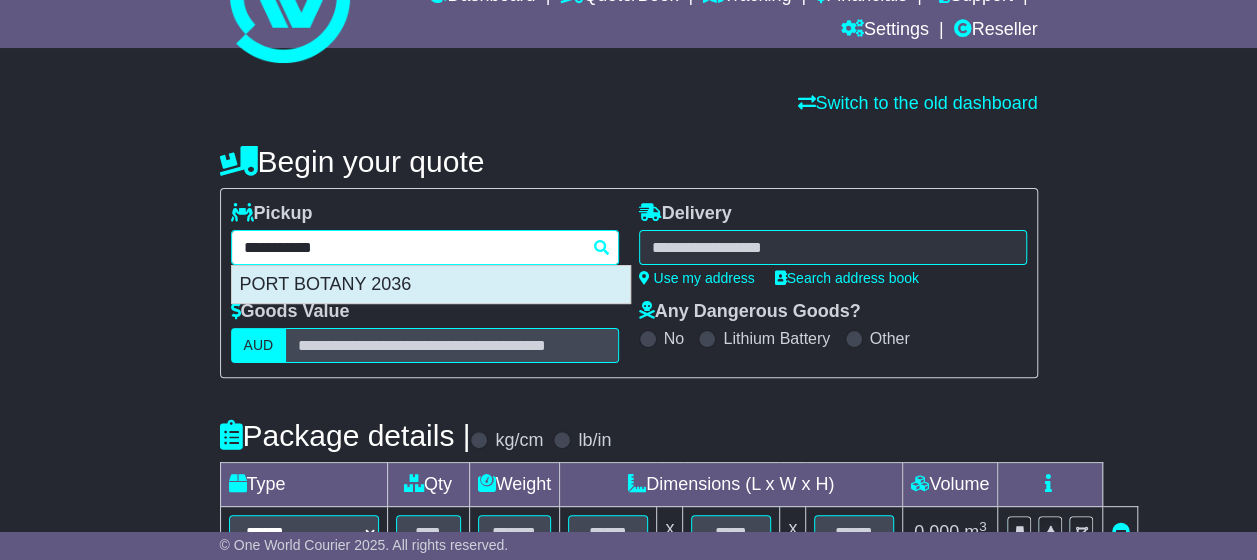 click on "PORT BOTANY 2036" at bounding box center (431, 285) 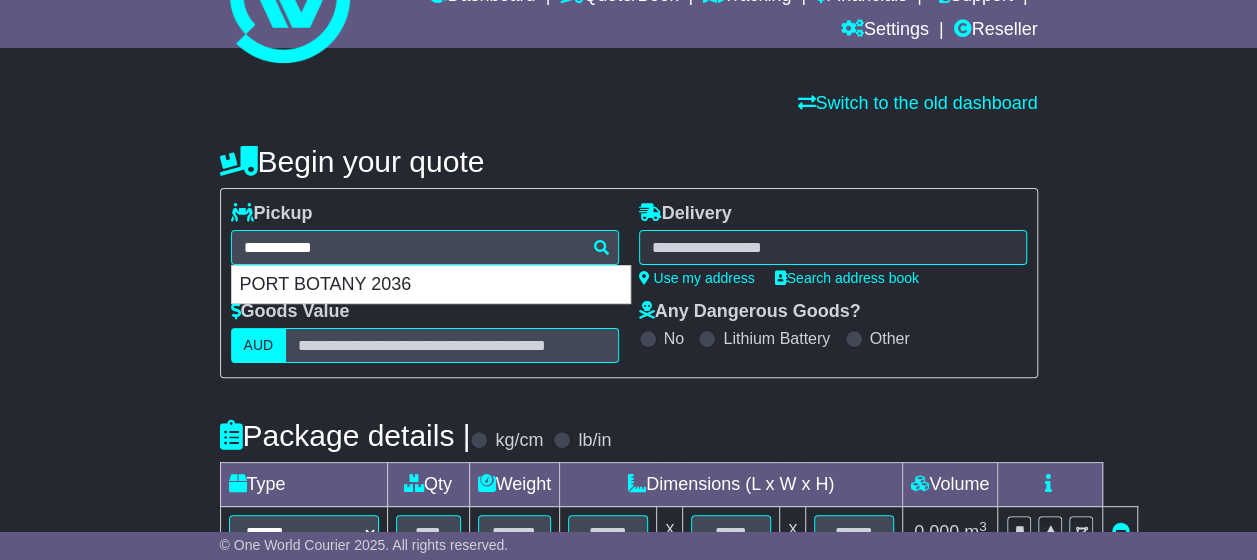 type on "**********" 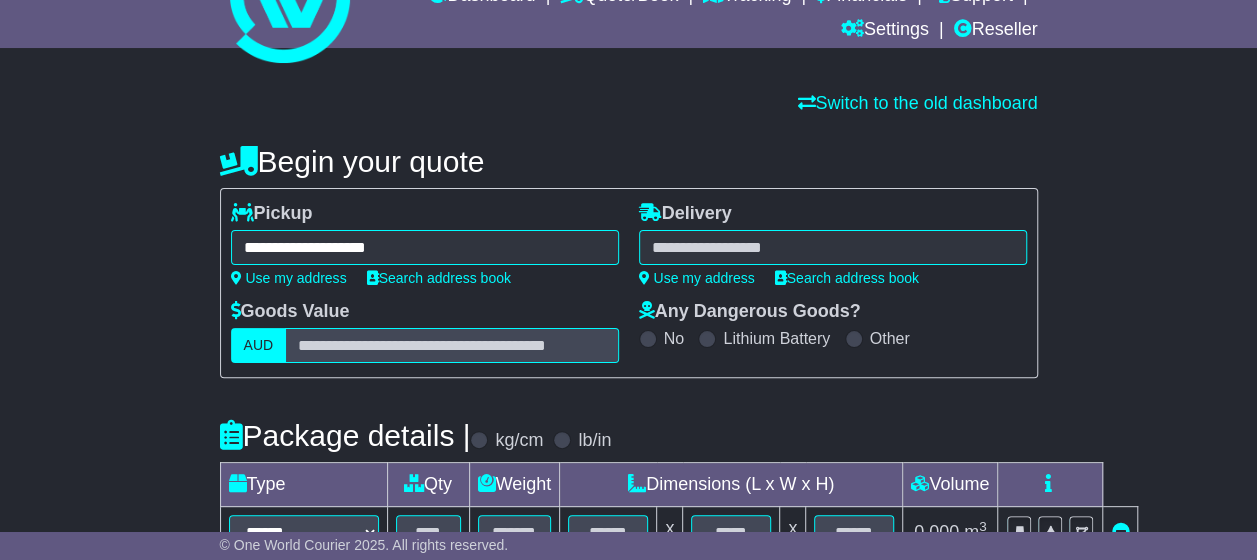 click at bounding box center (833, 247) 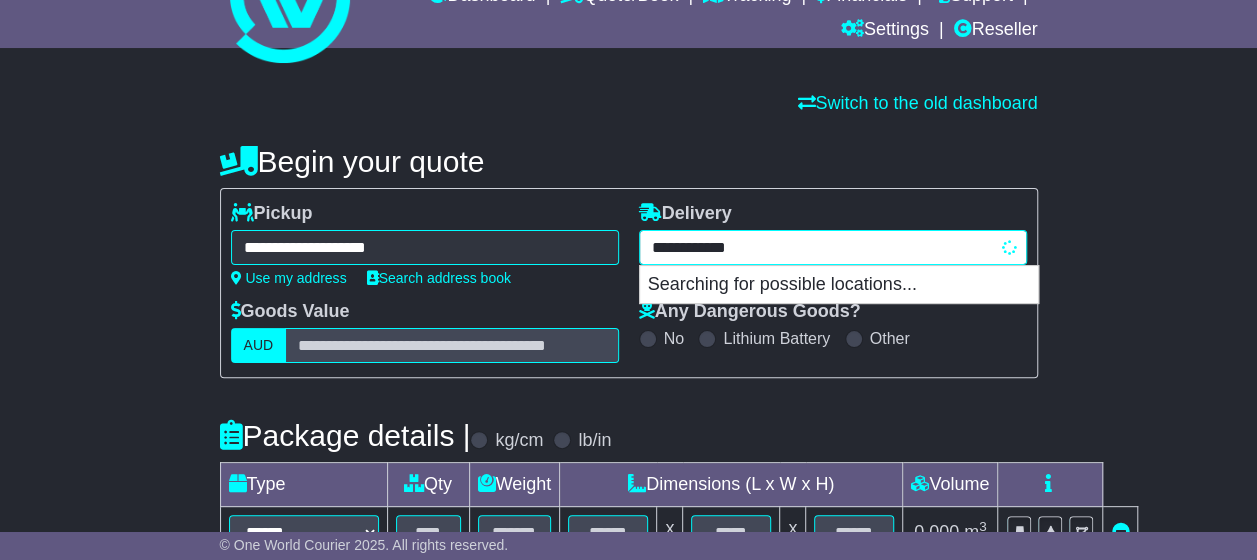 type on "**********" 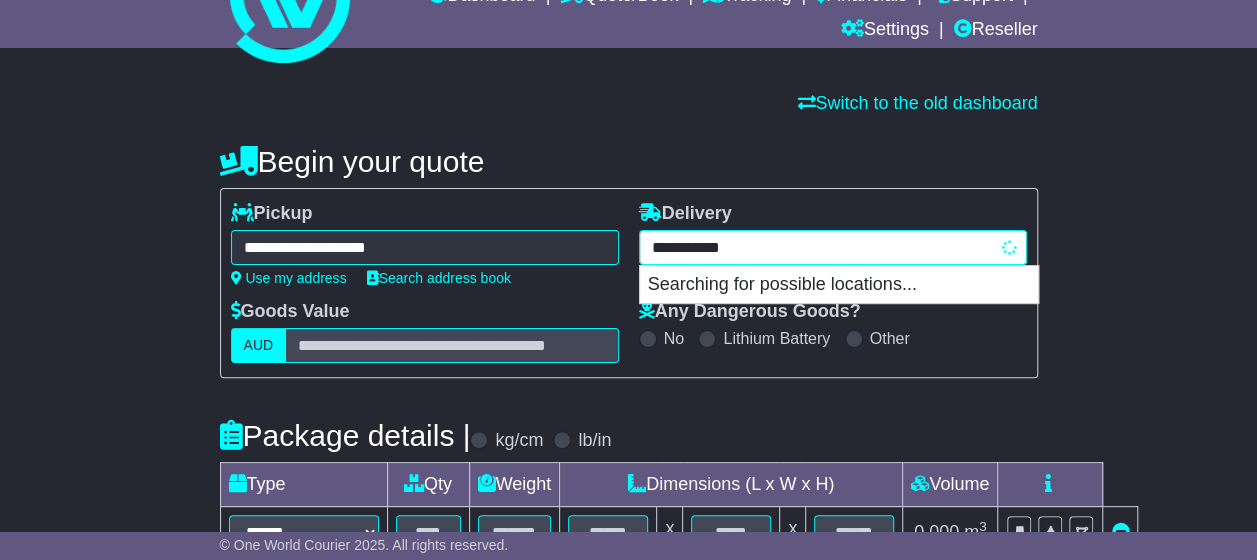 type on "**********" 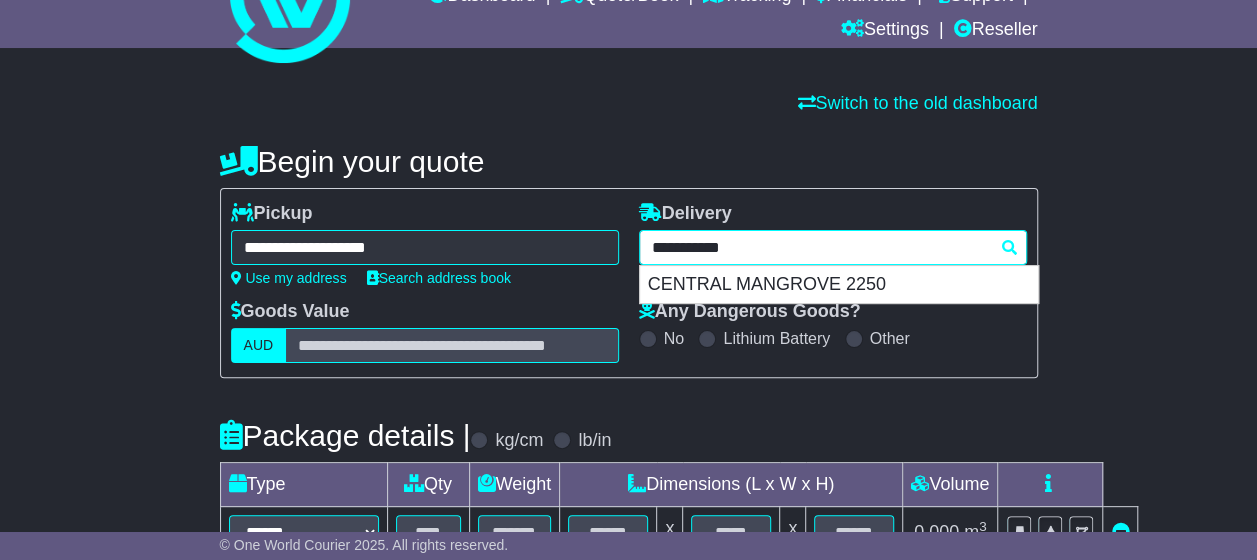 type 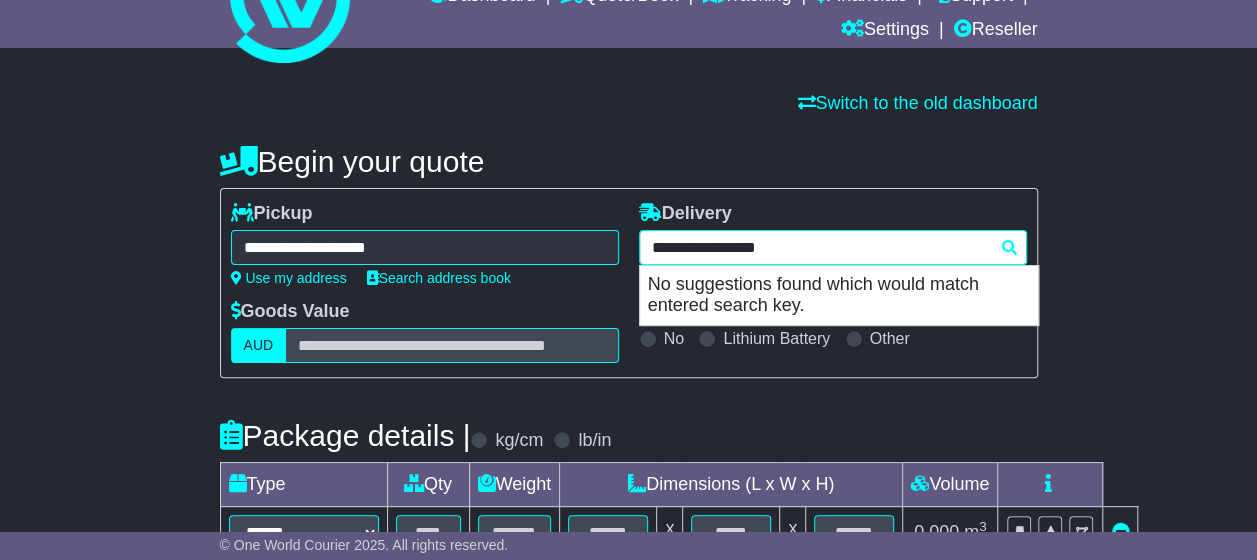 drag, startPoint x: 792, startPoint y: 246, endPoint x: 739, endPoint y: 249, distance: 53.08484 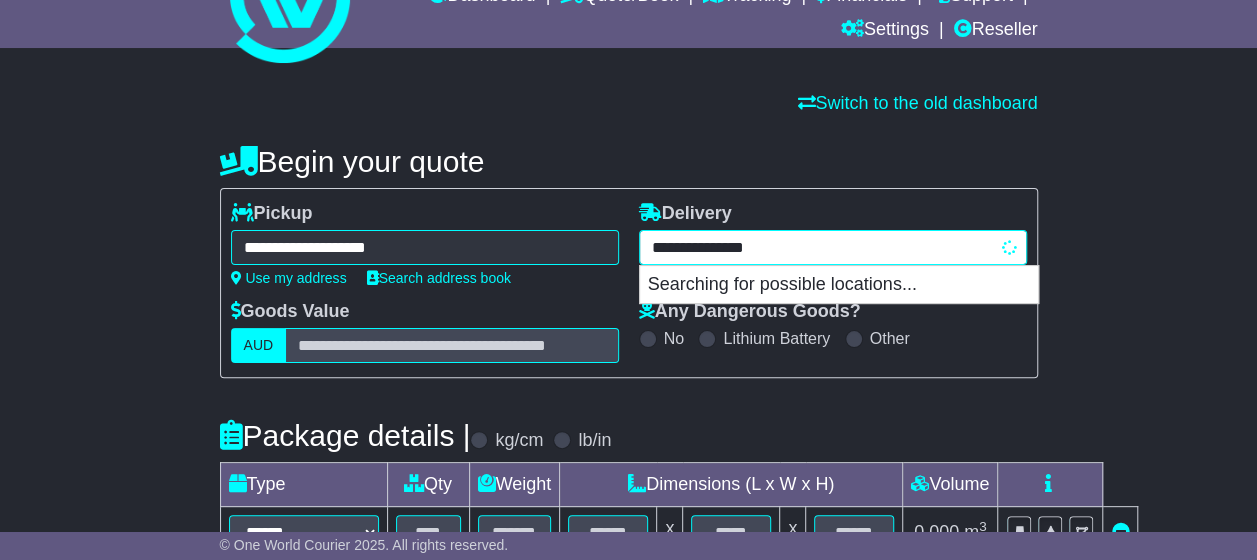 type on "**********" 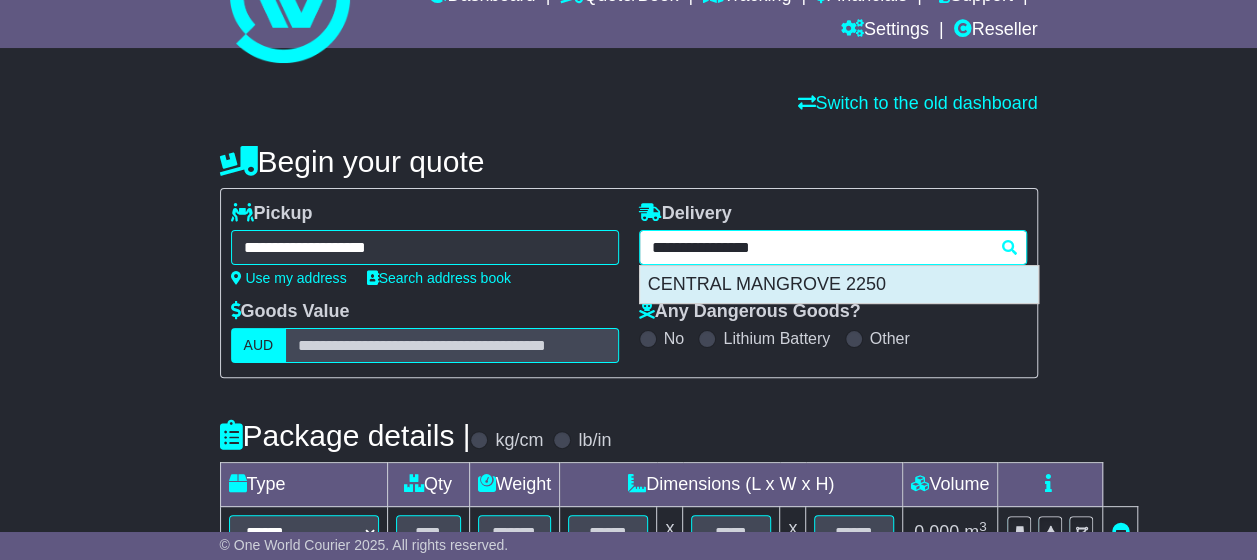 click on "CENTRAL MANGROVE 2250" at bounding box center (839, 285) 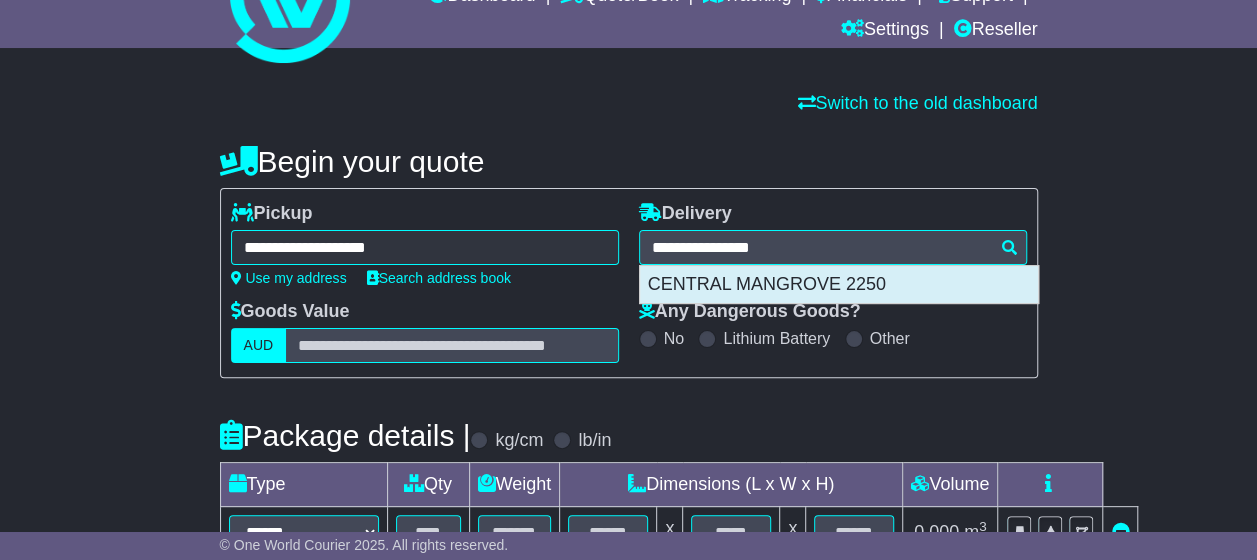 type on "**********" 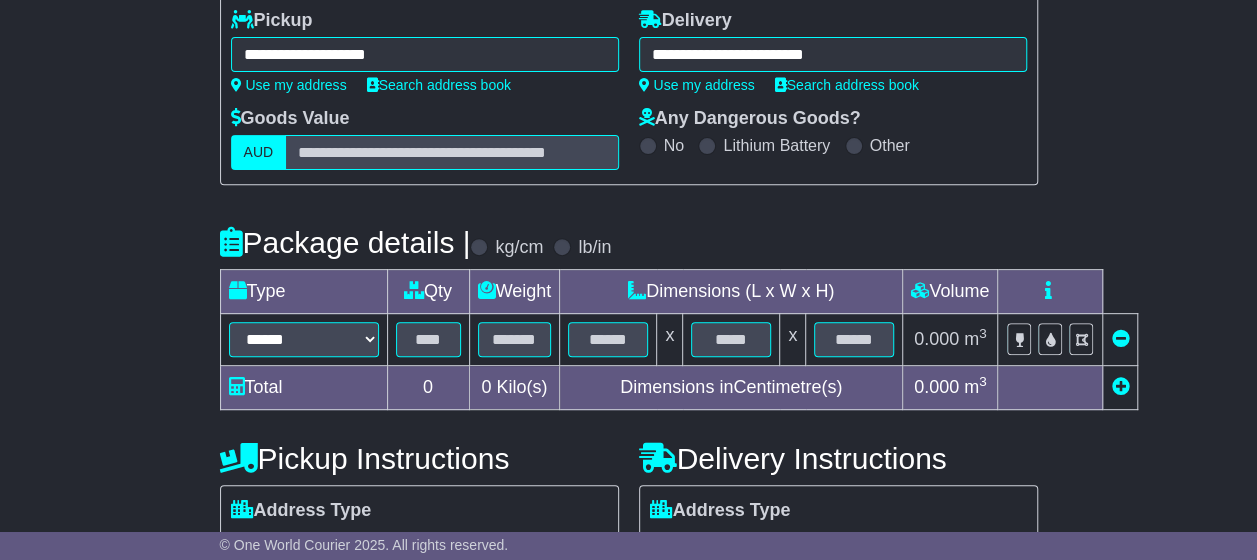 scroll, scrollTop: 300, scrollLeft: 0, axis: vertical 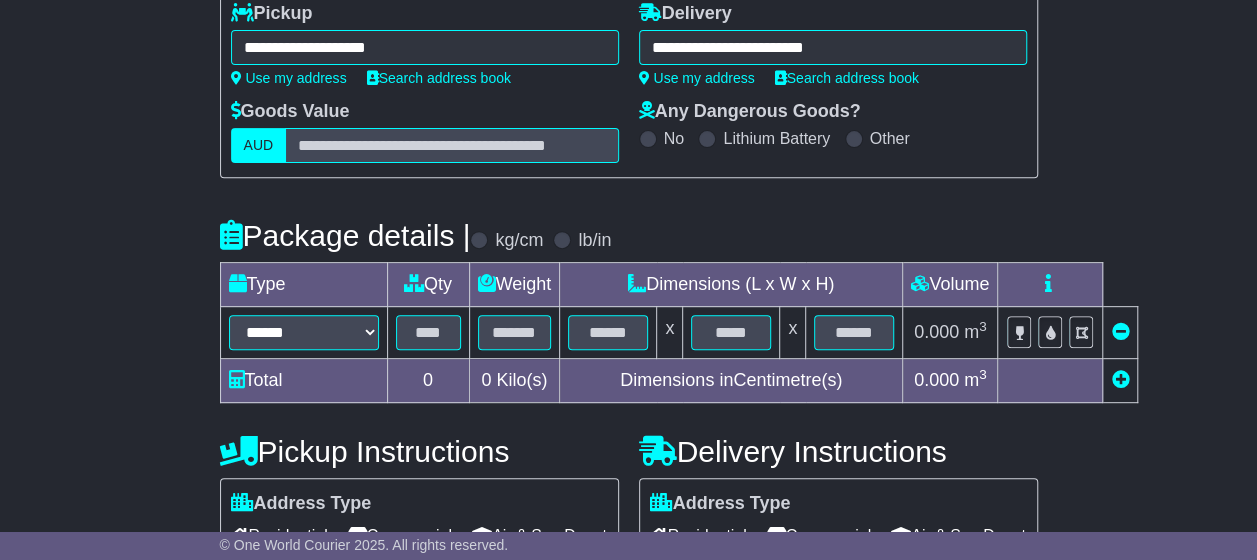 click on "****** ****** *** ******** ***** **** **** ****** *** *******" at bounding box center [303, 333] 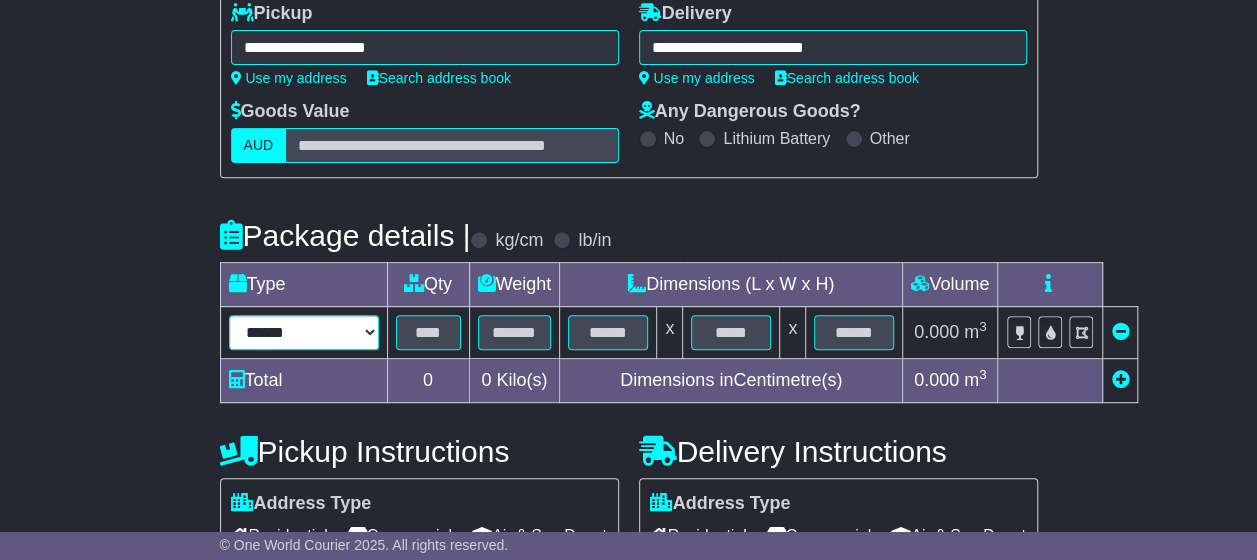 click on "****** ****** *** ******** ***** **** **** ****** *** *******" at bounding box center (304, 332) 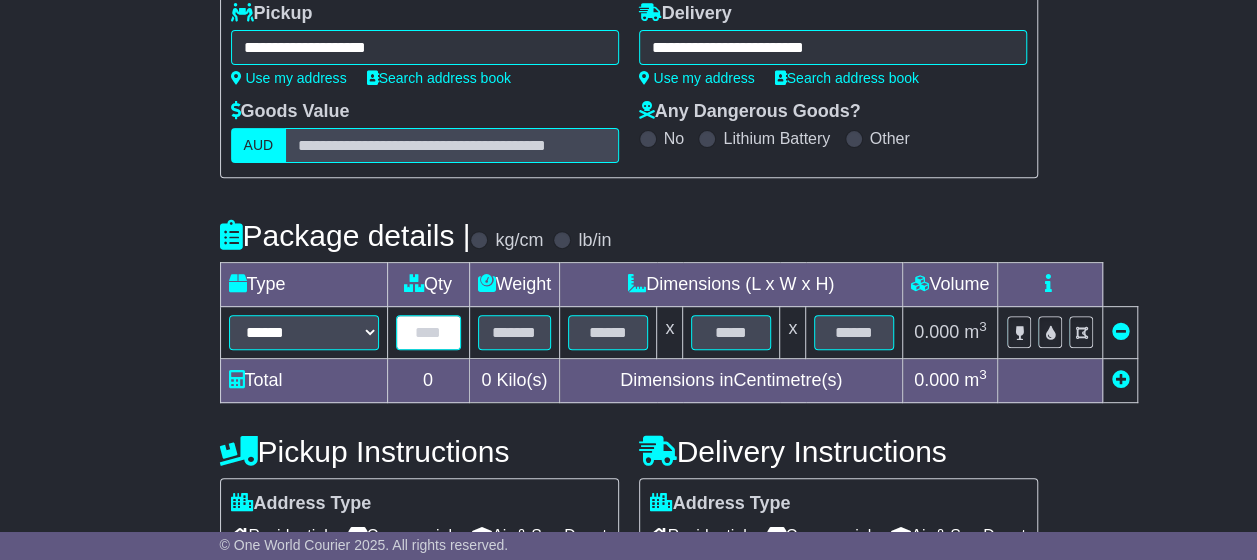 click at bounding box center (428, 332) 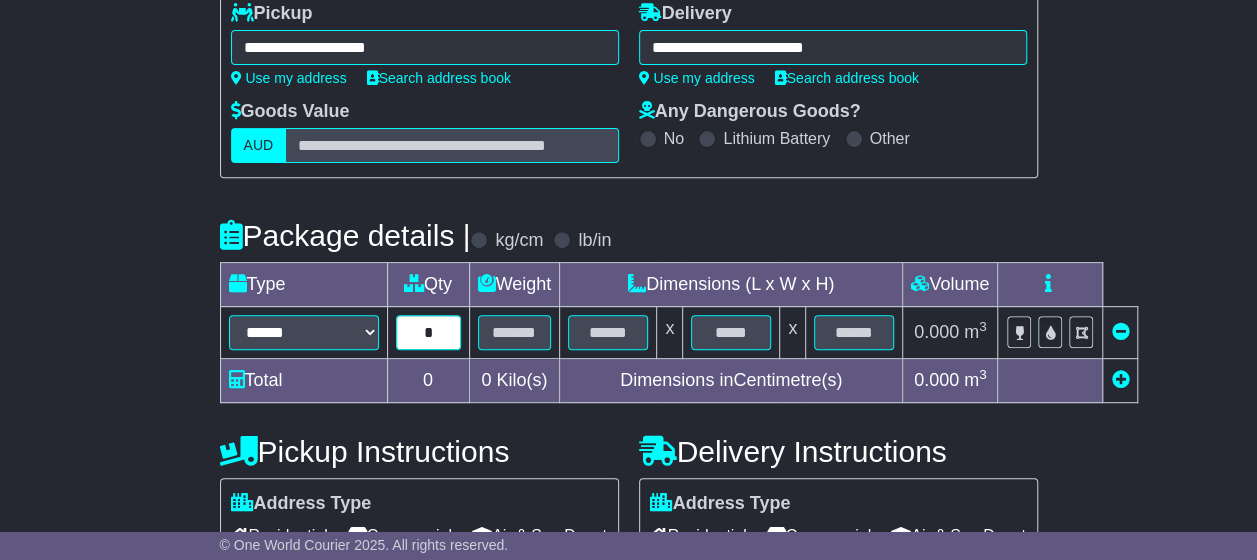 type on "*" 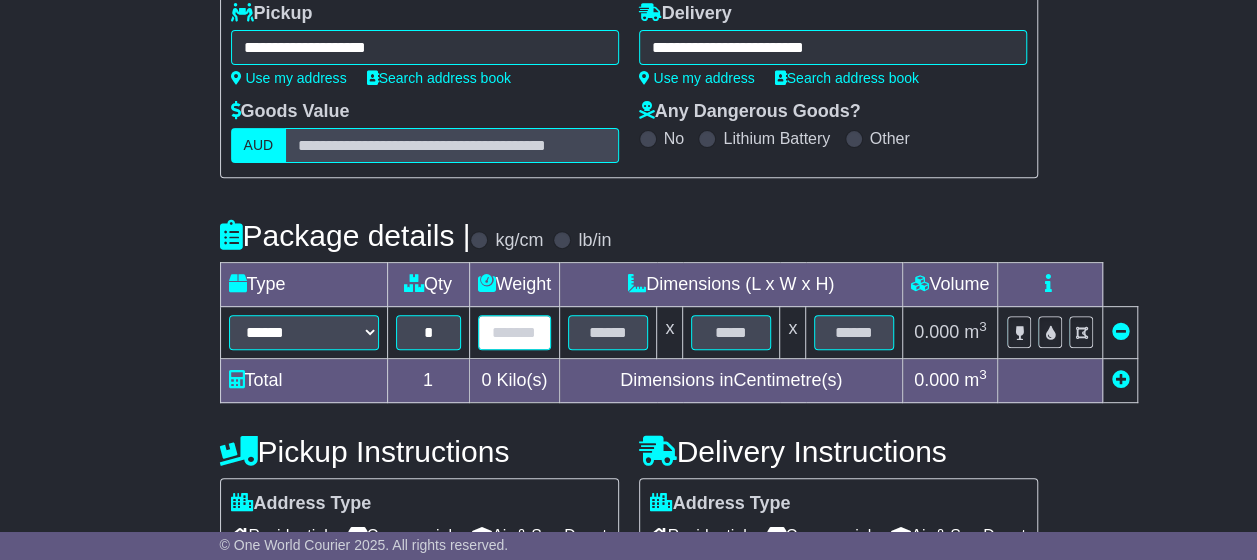 click at bounding box center (515, 332) 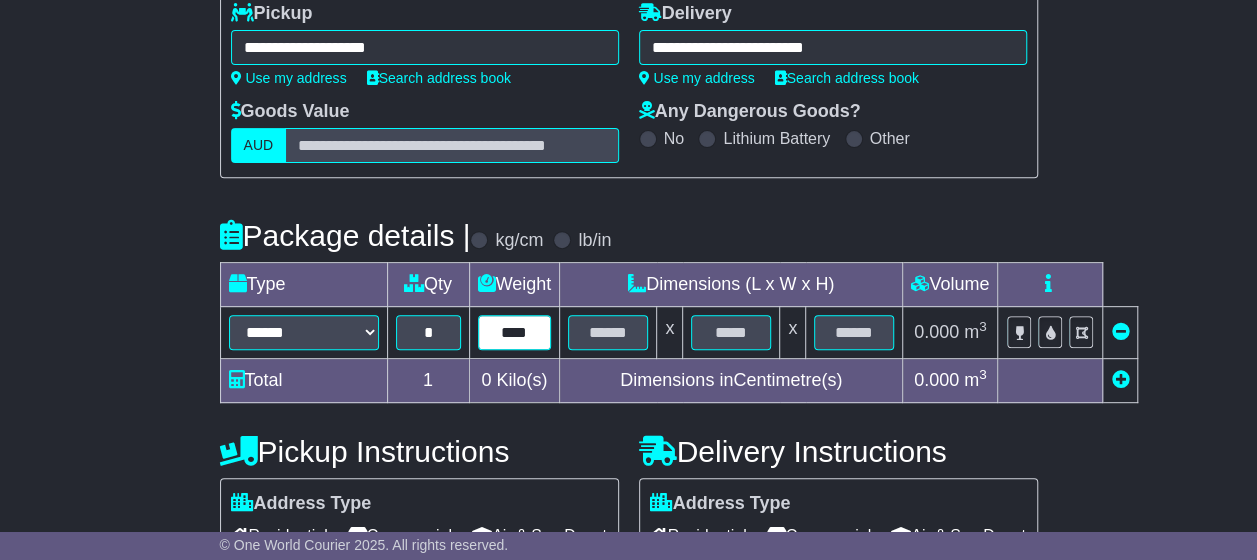 type on "****" 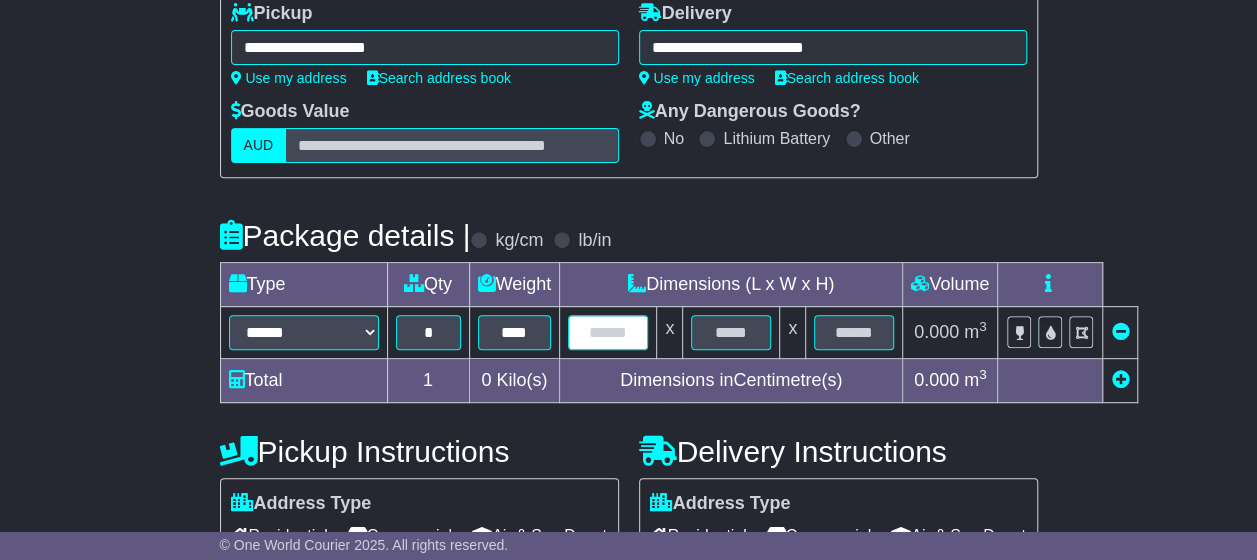 click at bounding box center [608, 332] 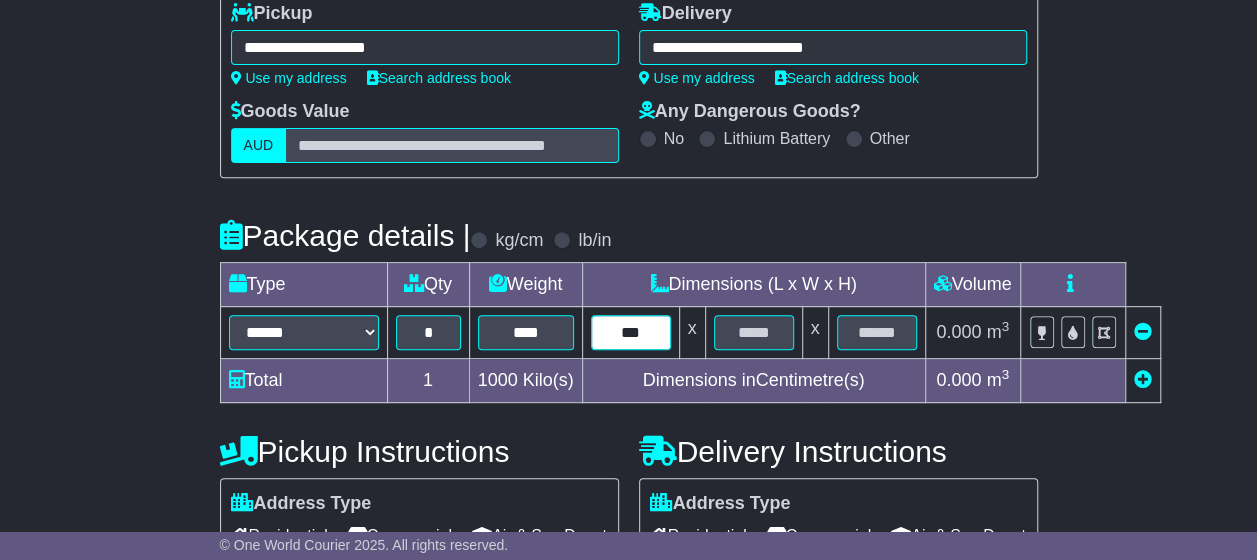 type on "***" 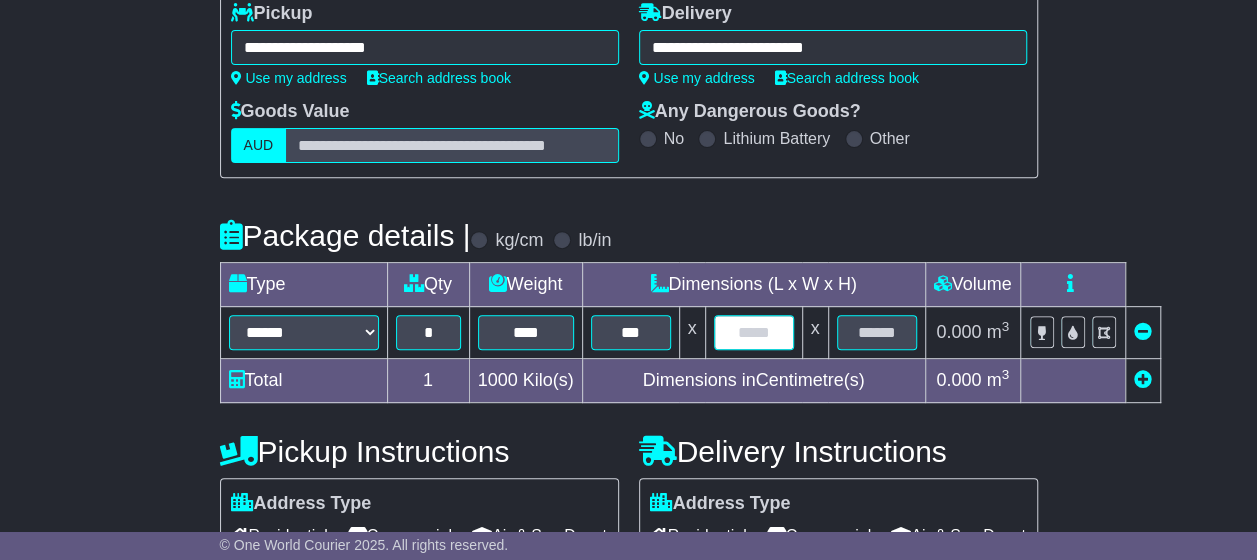click at bounding box center [754, 332] 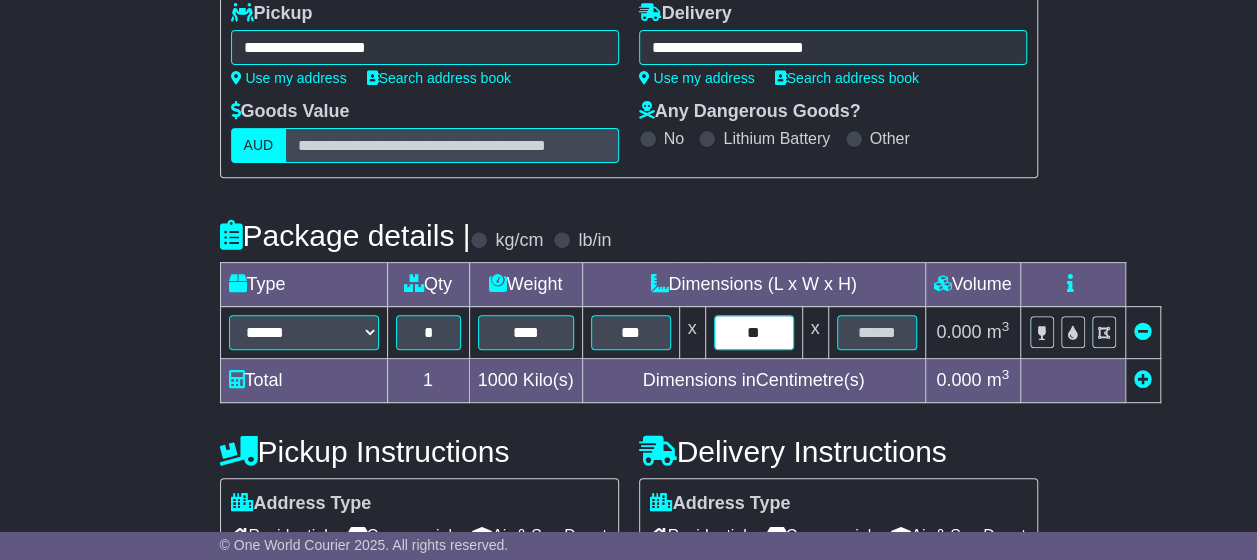 type on "**" 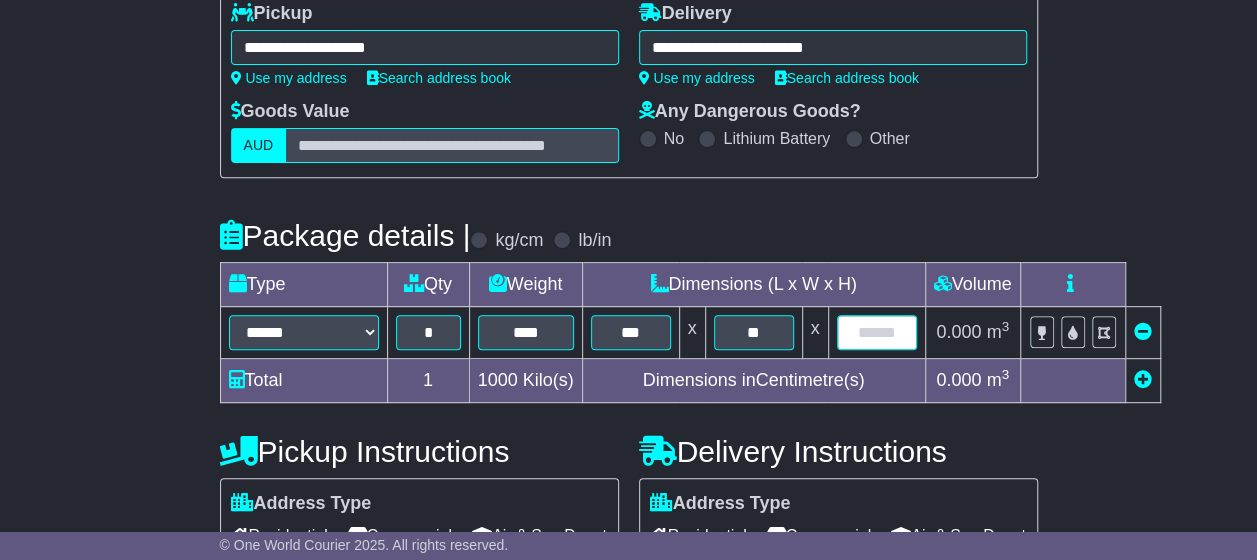 click at bounding box center [877, 332] 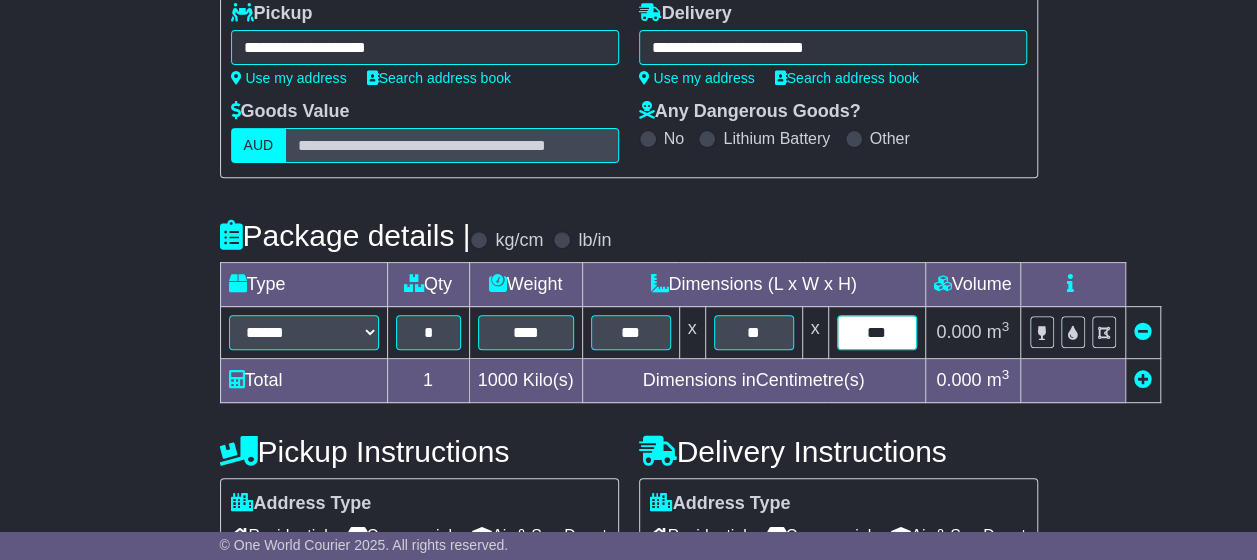 type on "***" 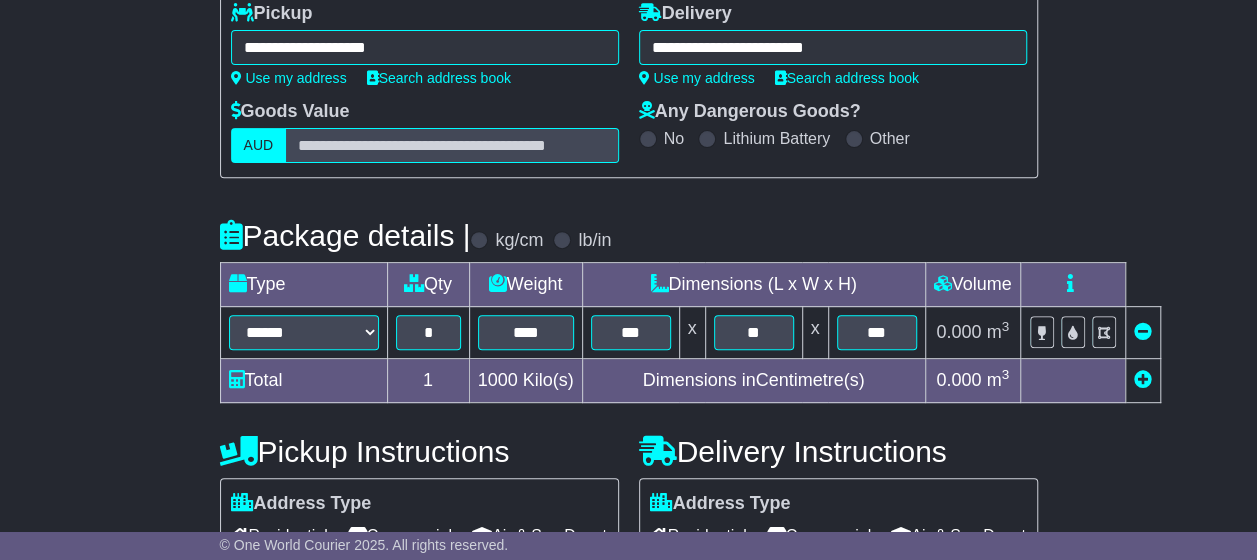 click on "0.000" at bounding box center (958, 332) 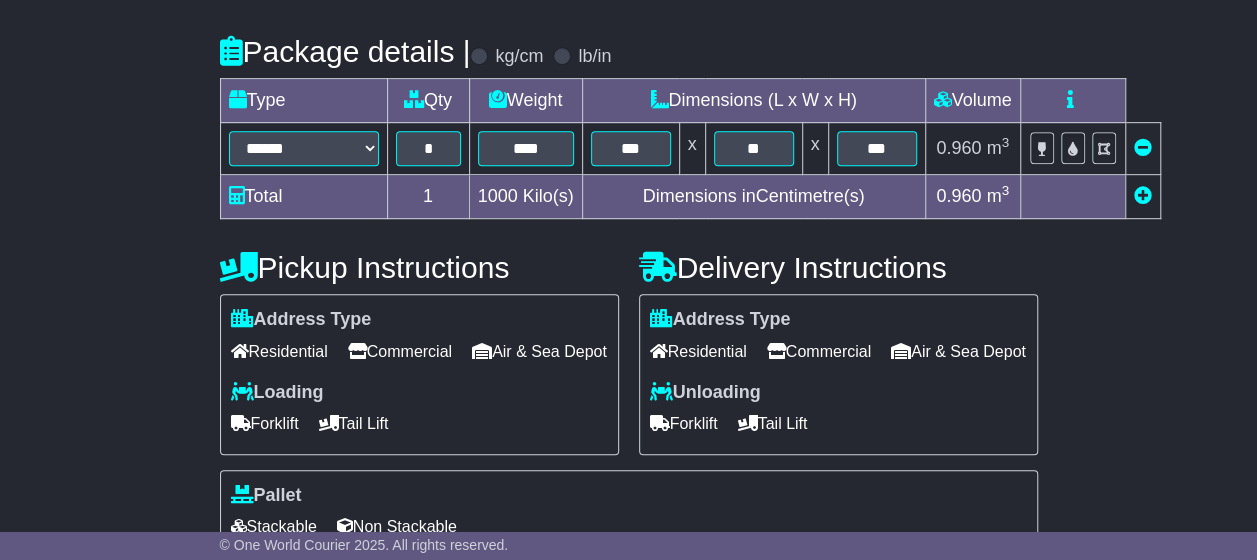 scroll, scrollTop: 500, scrollLeft: 0, axis: vertical 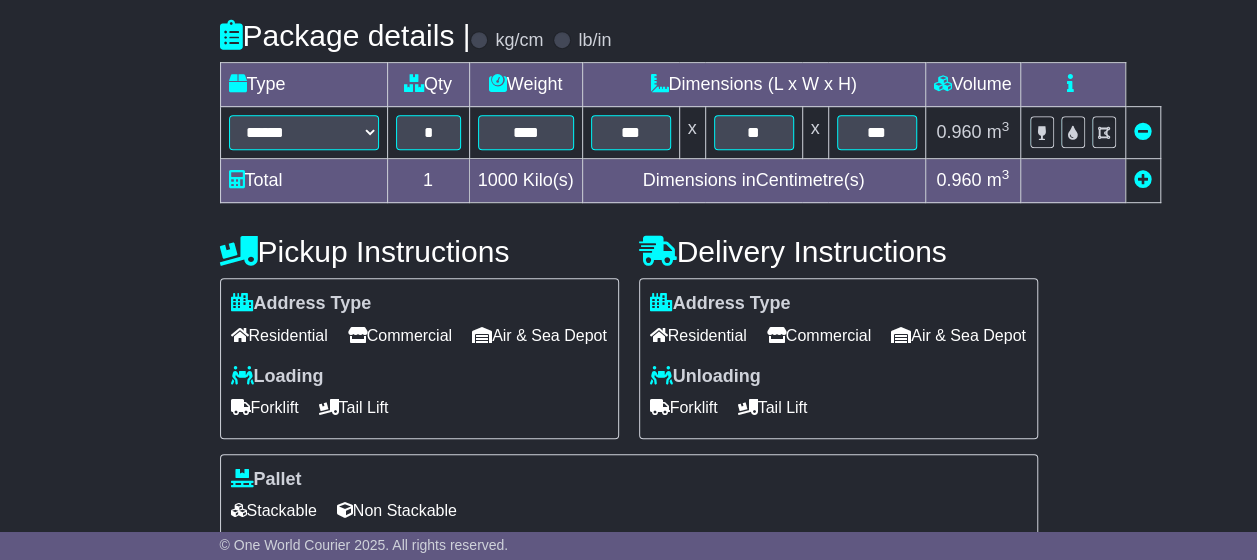 click on "Commercial" at bounding box center [400, 335] 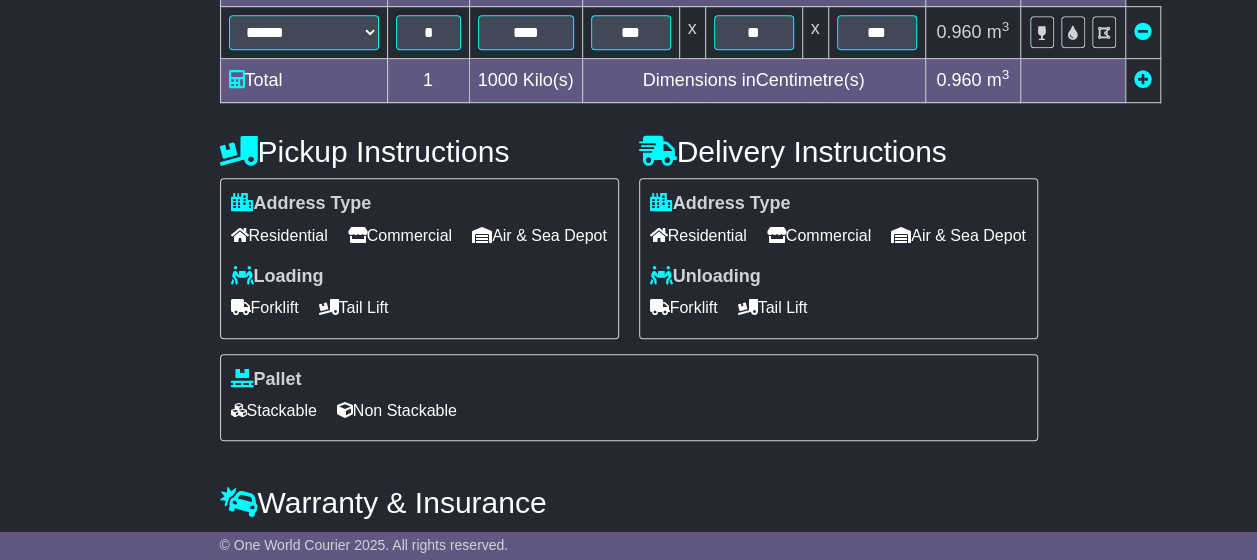 click on "Non Stackable" at bounding box center (397, 410) 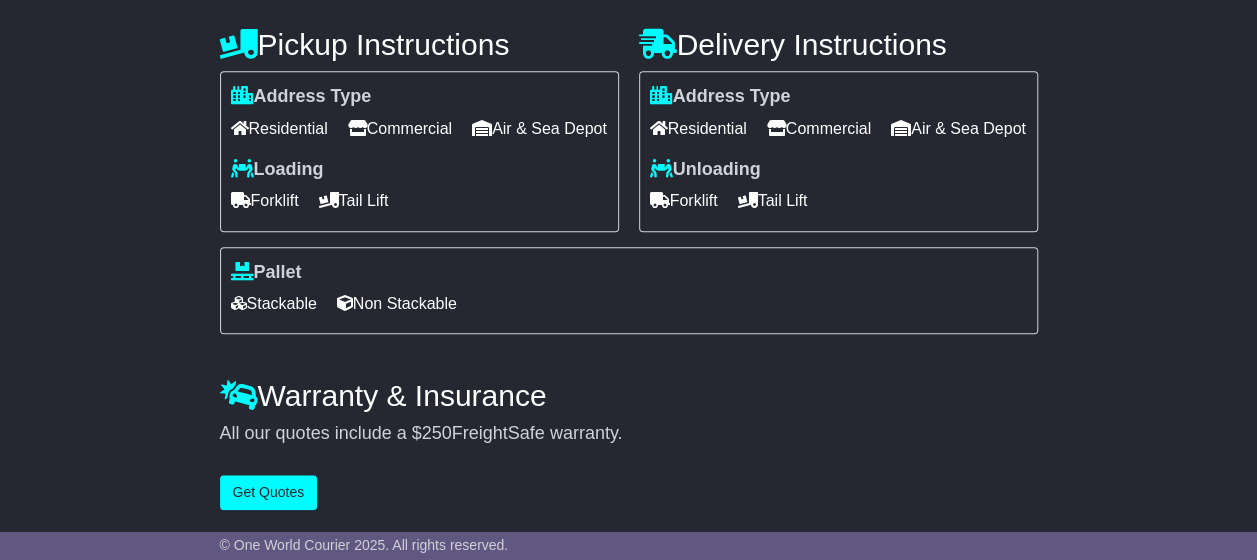 scroll, scrollTop: 737, scrollLeft: 0, axis: vertical 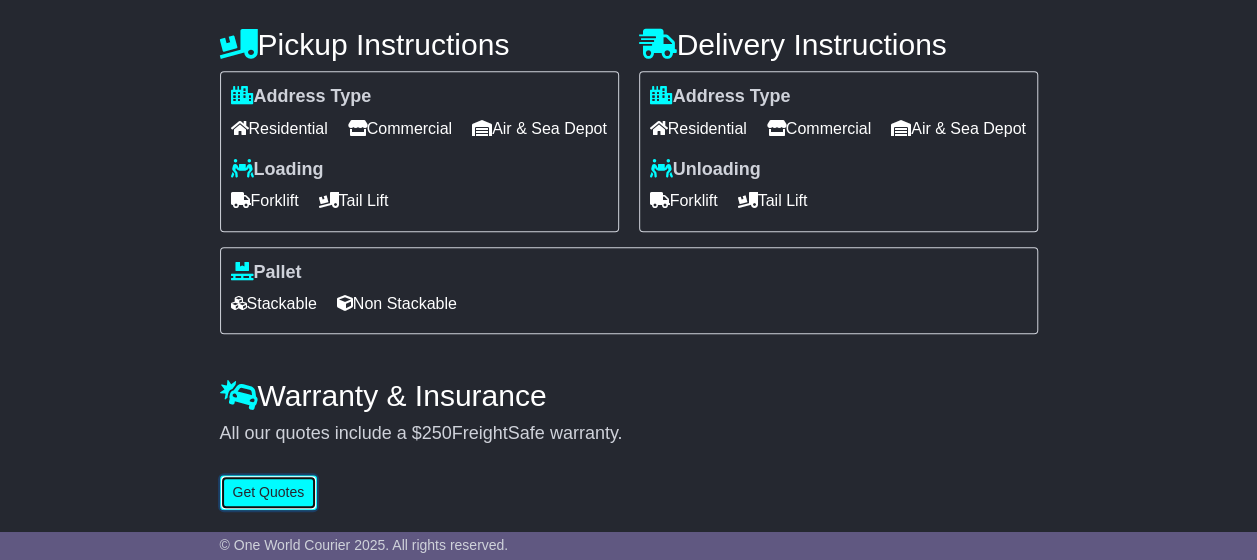 click on "Get Quotes" at bounding box center (269, 492) 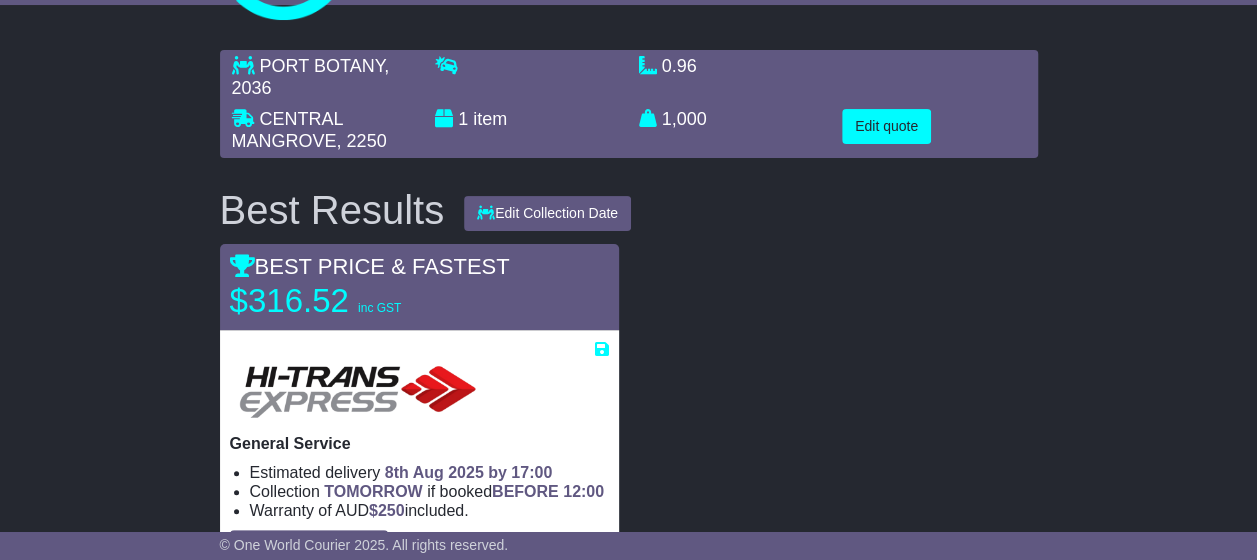 scroll, scrollTop: 98, scrollLeft: 0, axis: vertical 